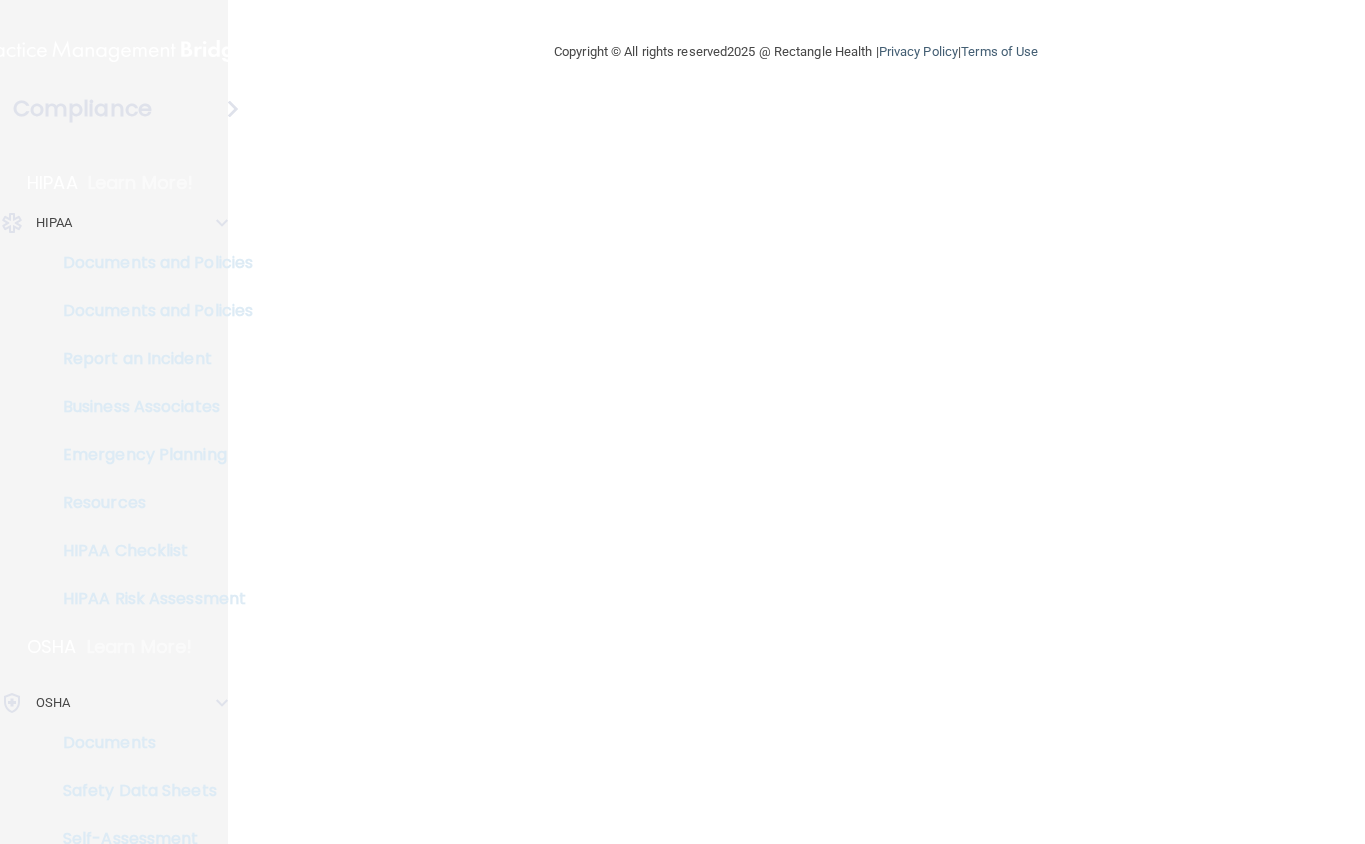 scroll, scrollTop: 0, scrollLeft: 0, axis: both 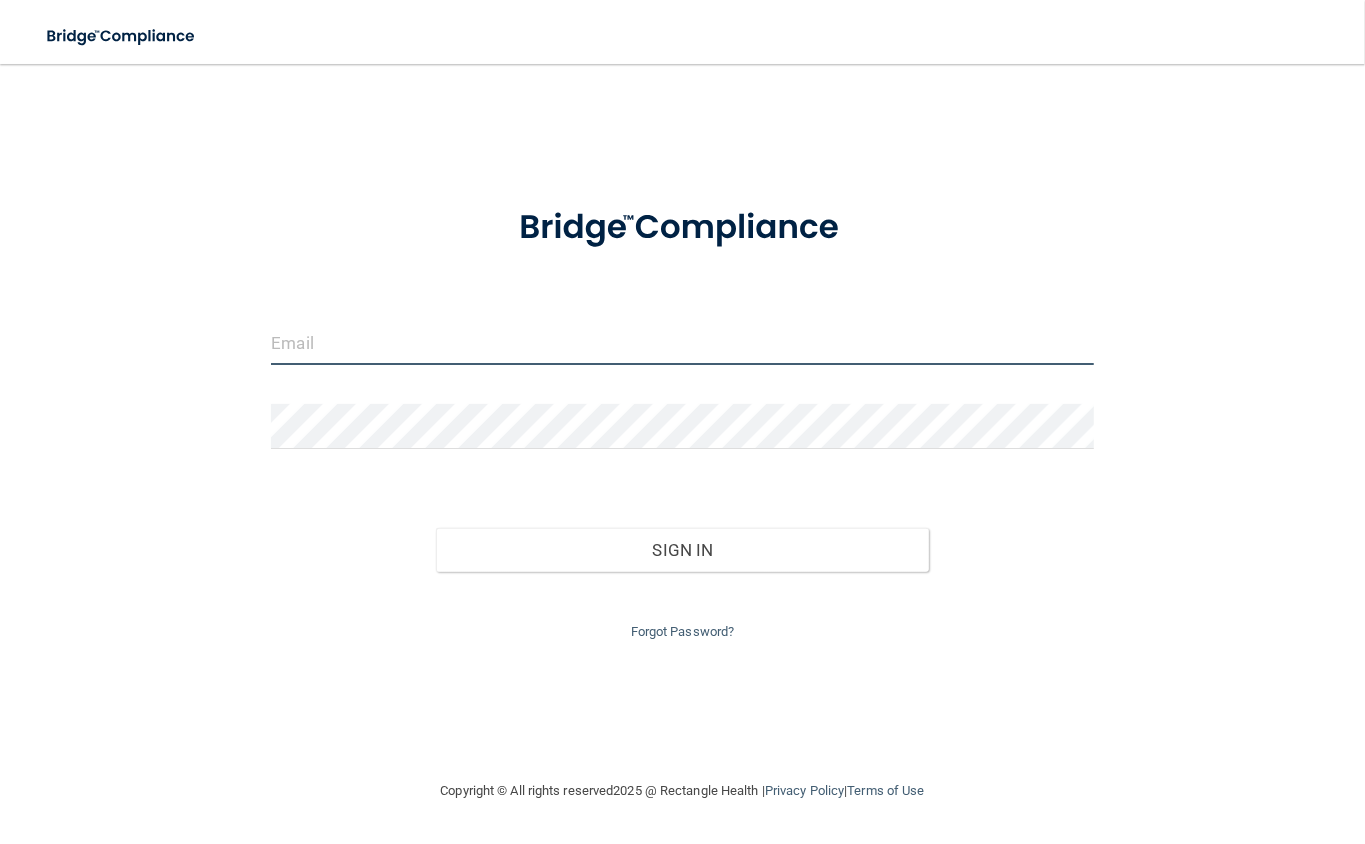 click at bounding box center [682, 342] 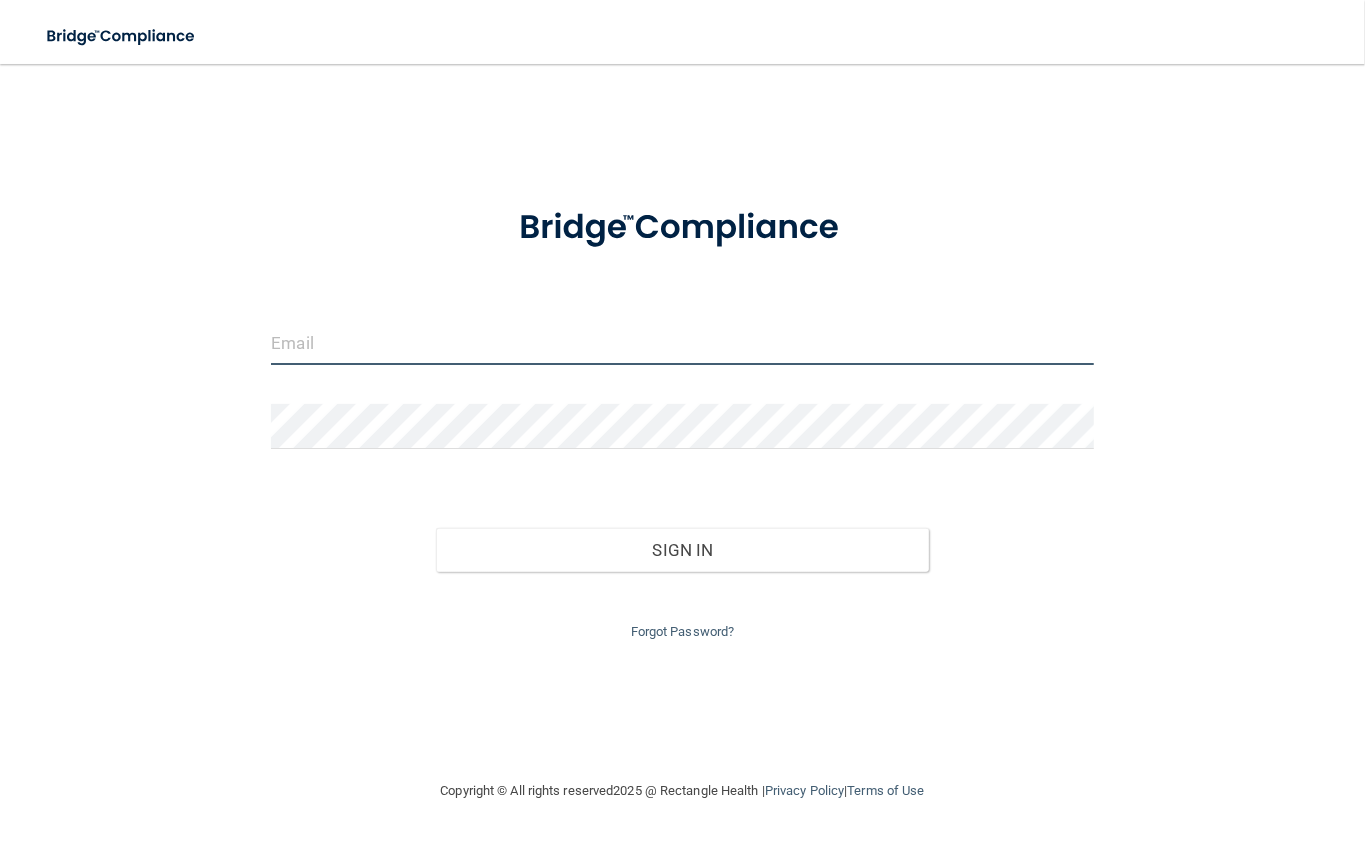 type on "[EMAIL_ADDRESS][DOMAIN_NAME]" 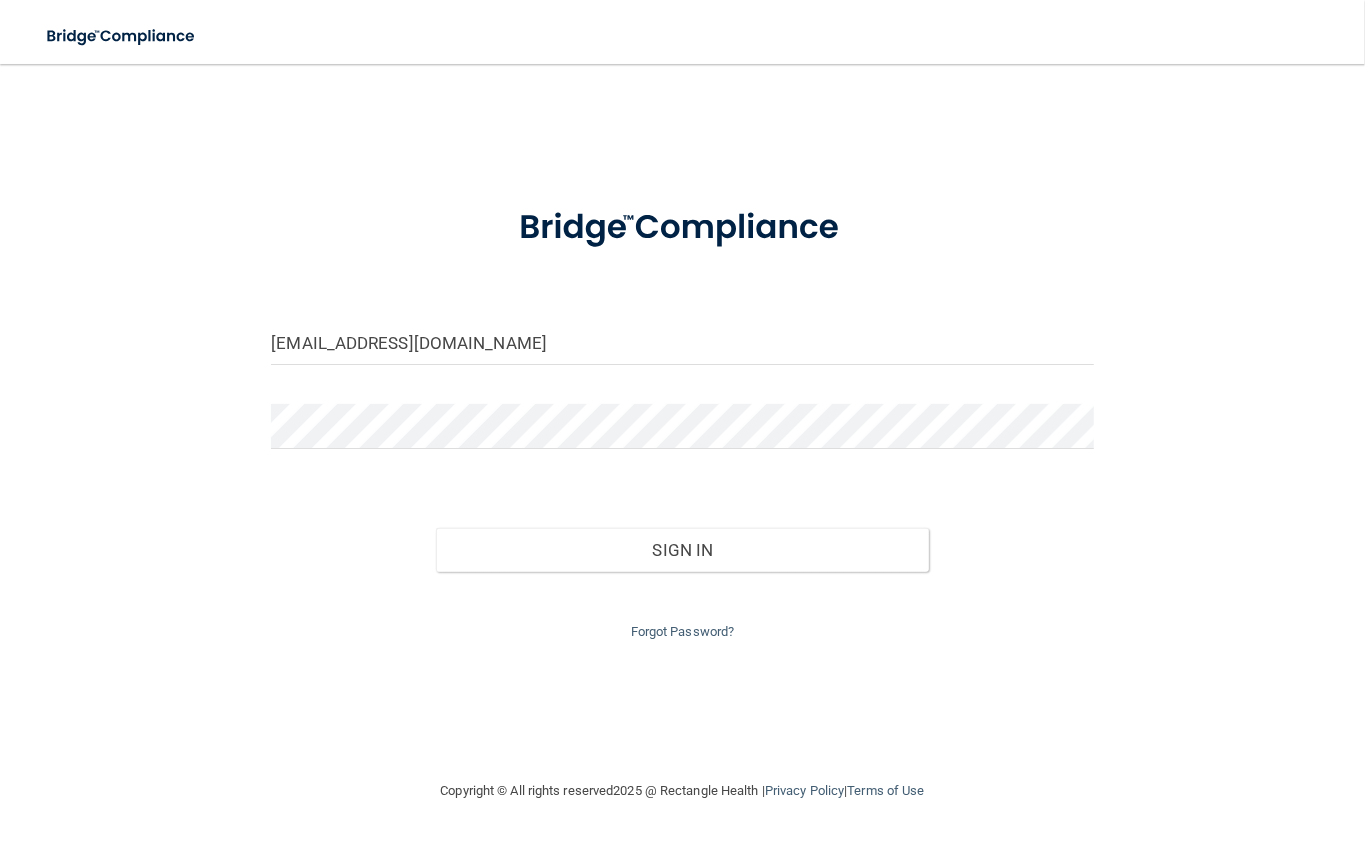 click on "[EMAIL_ADDRESS][DOMAIN_NAME]                                    Invalid email/password.     You don't have permission to access that page.       Sign In            Forgot Password?" at bounding box center (682, 414) 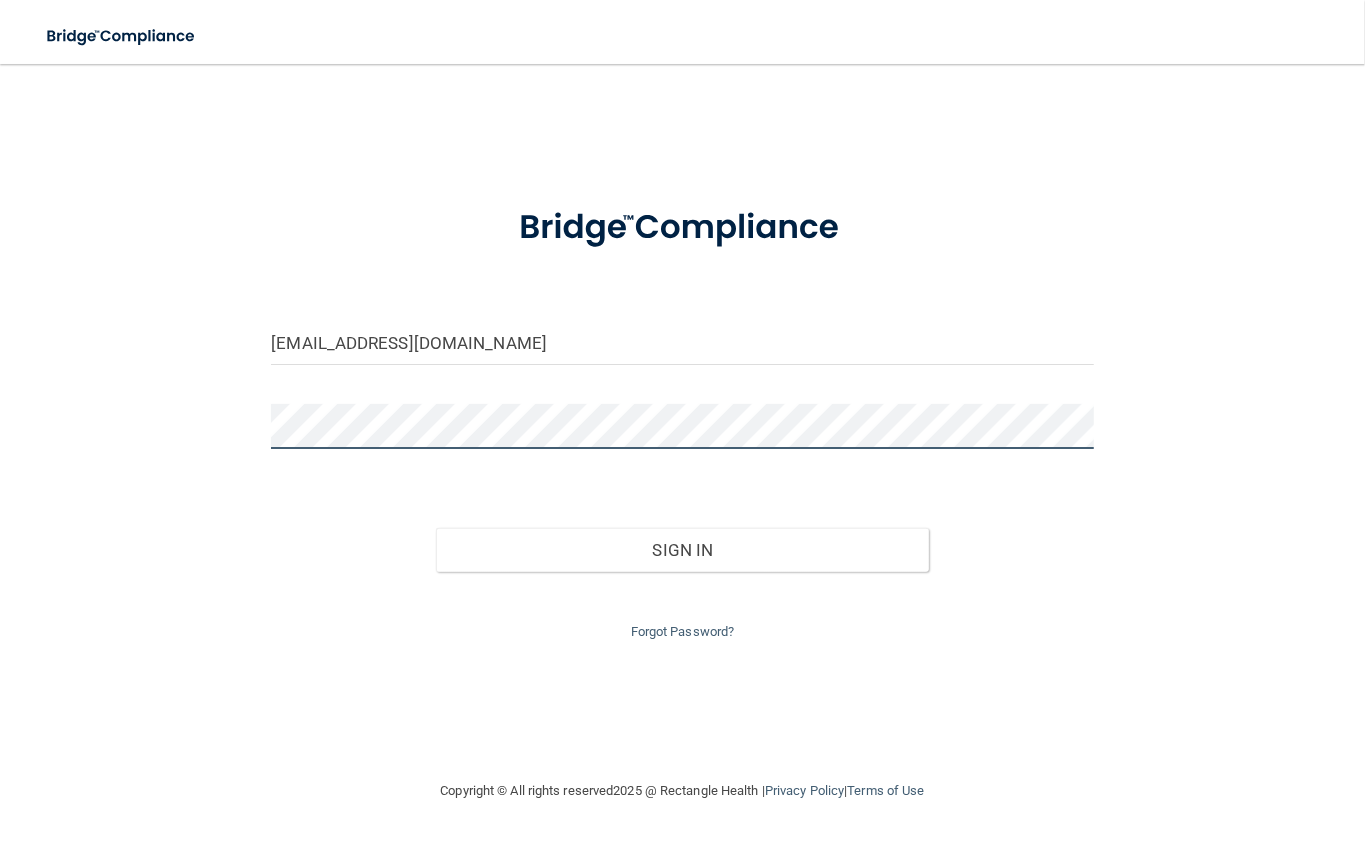 click on "Sign In" at bounding box center [682, 550] 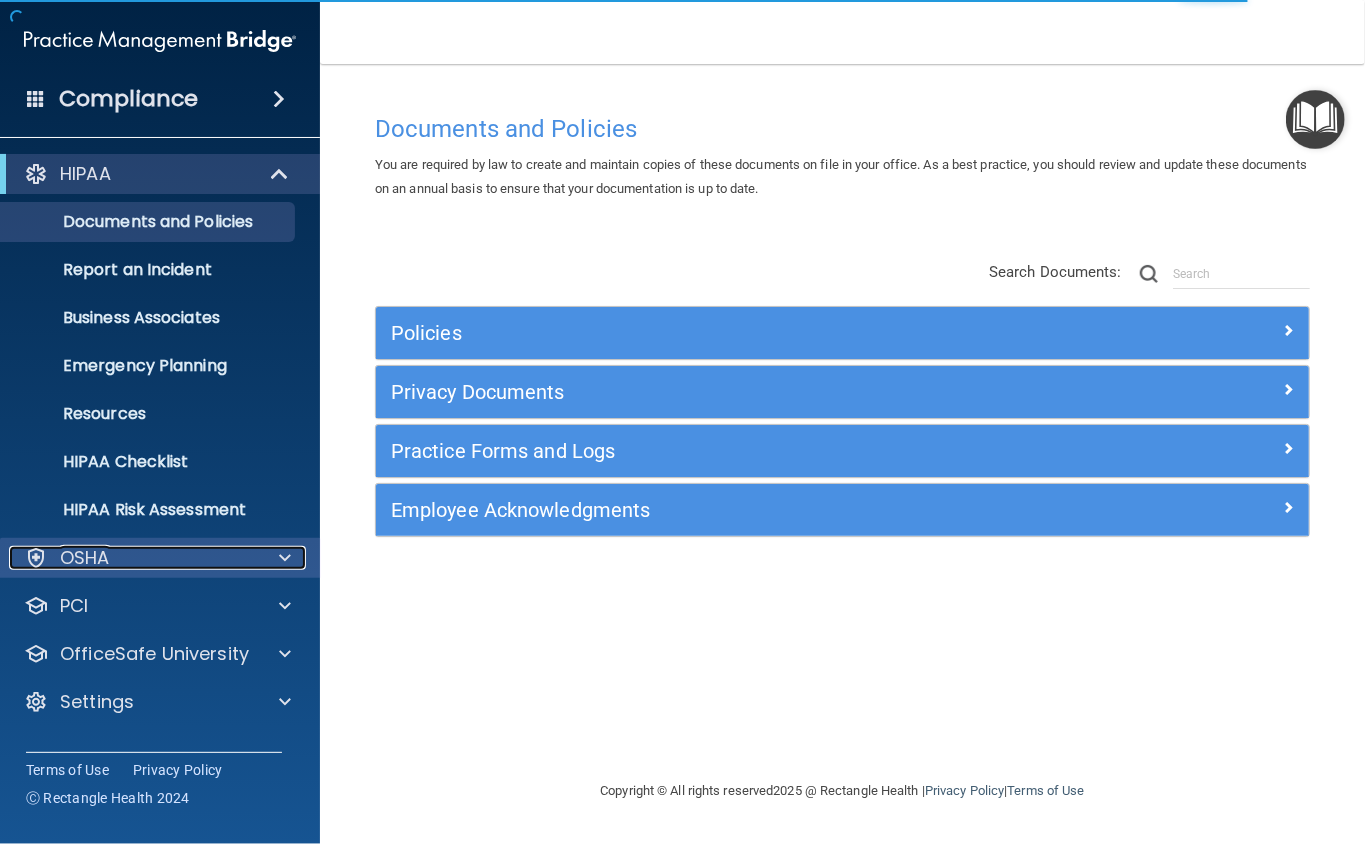 click on "OSHA" at bounding box center (133, 558) 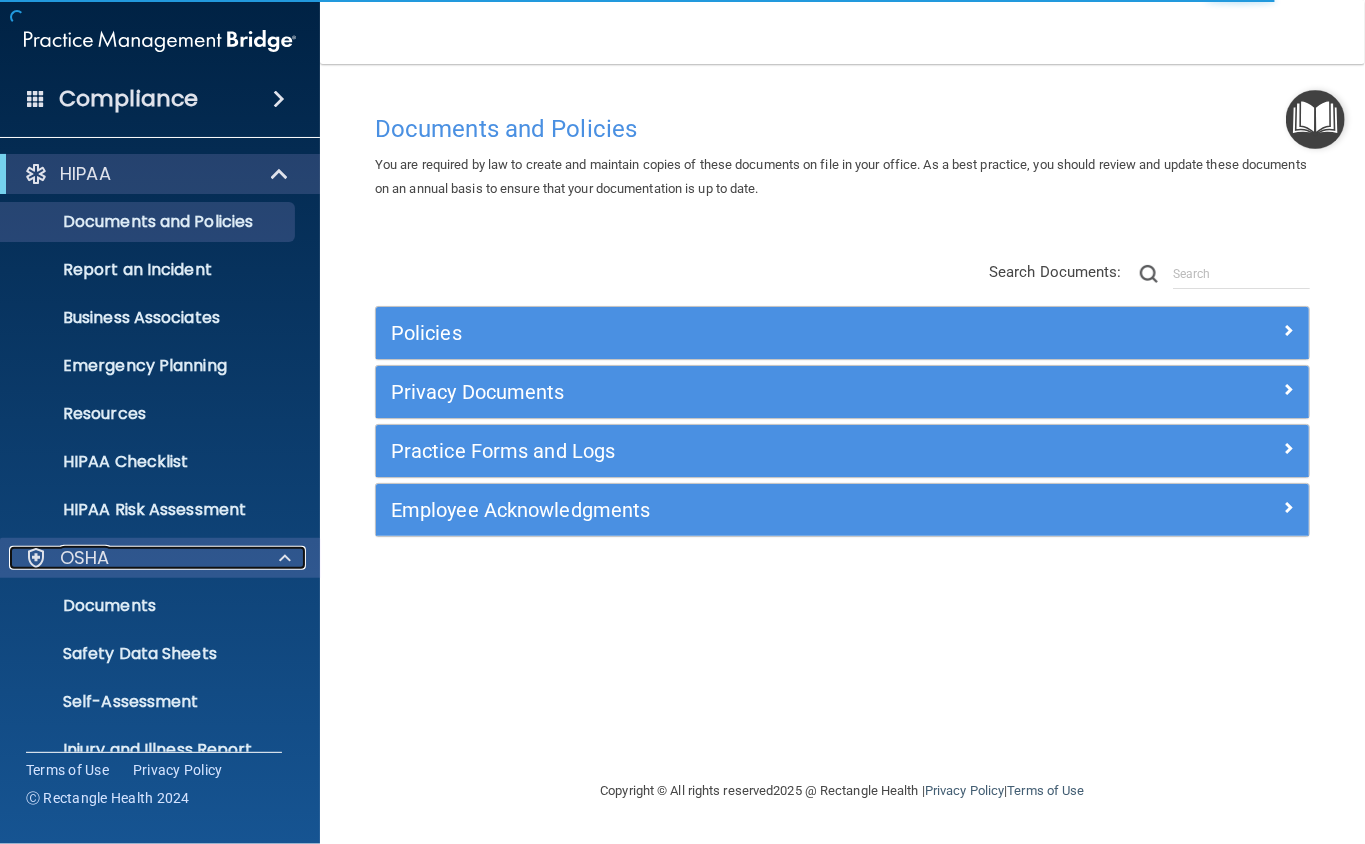 click on "OSHA" at bounding box center (133, 558) 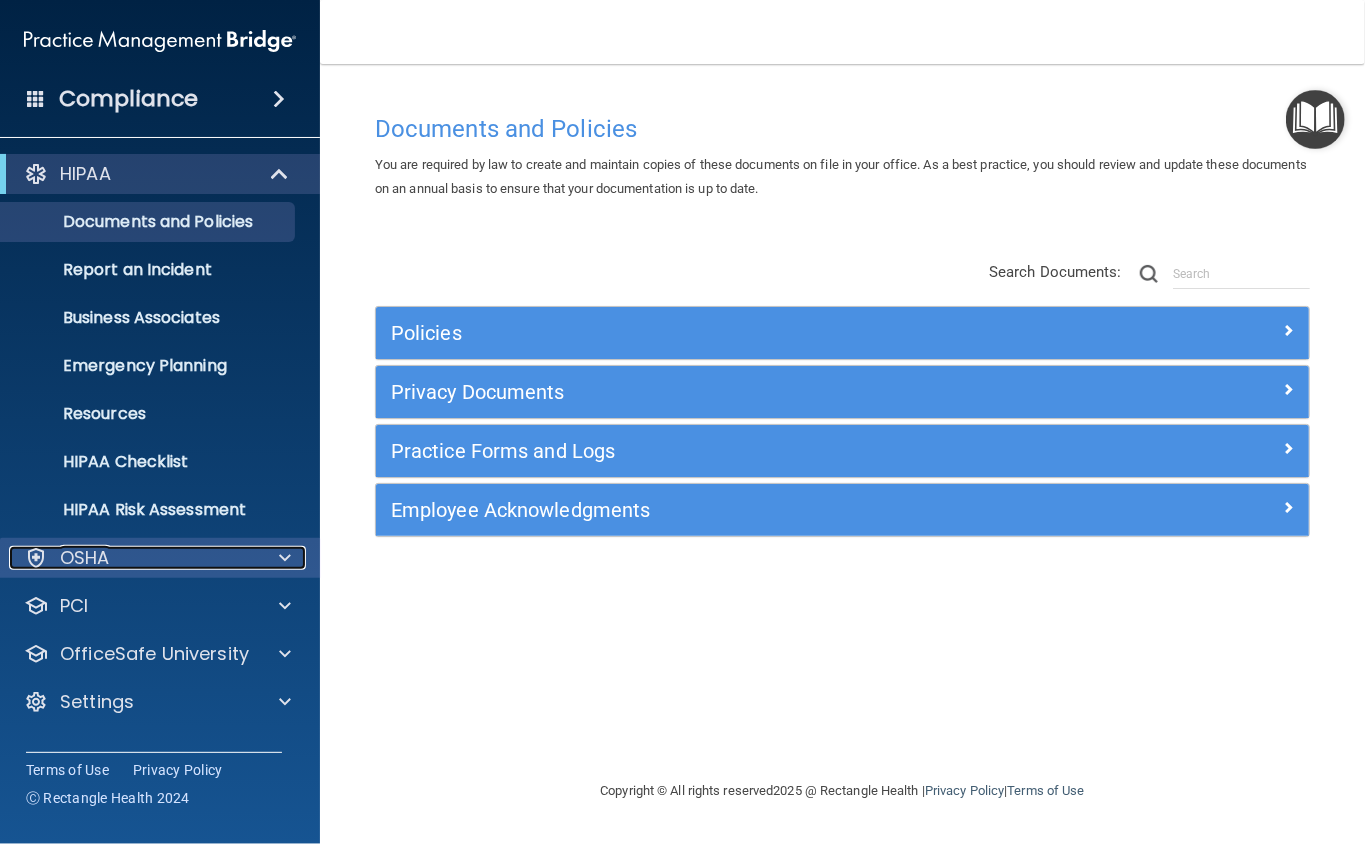 click on "OSHA" at bounding box center (133, 558) 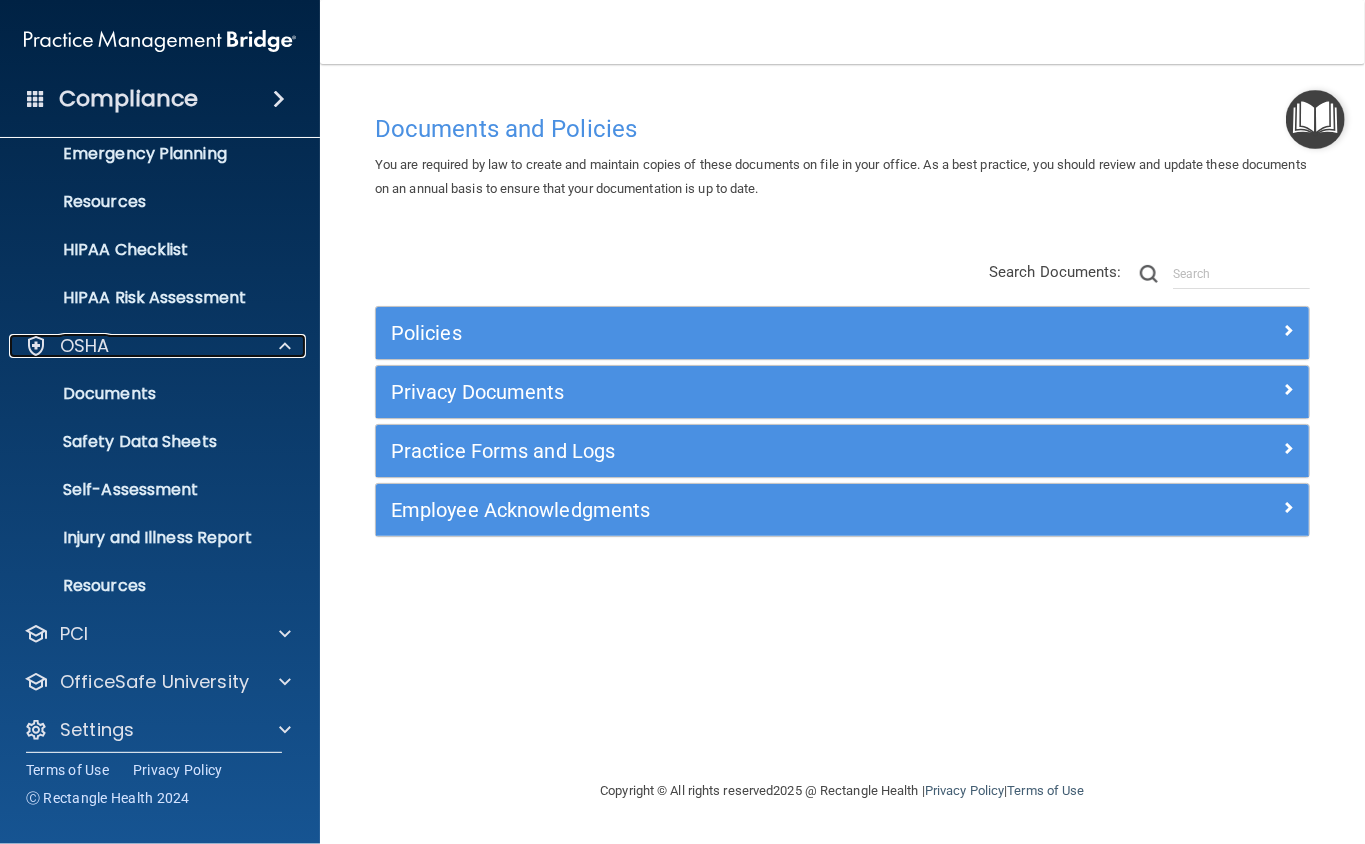 scroll, scrollTop: 225, scrollLeft: 0, axis: vertical 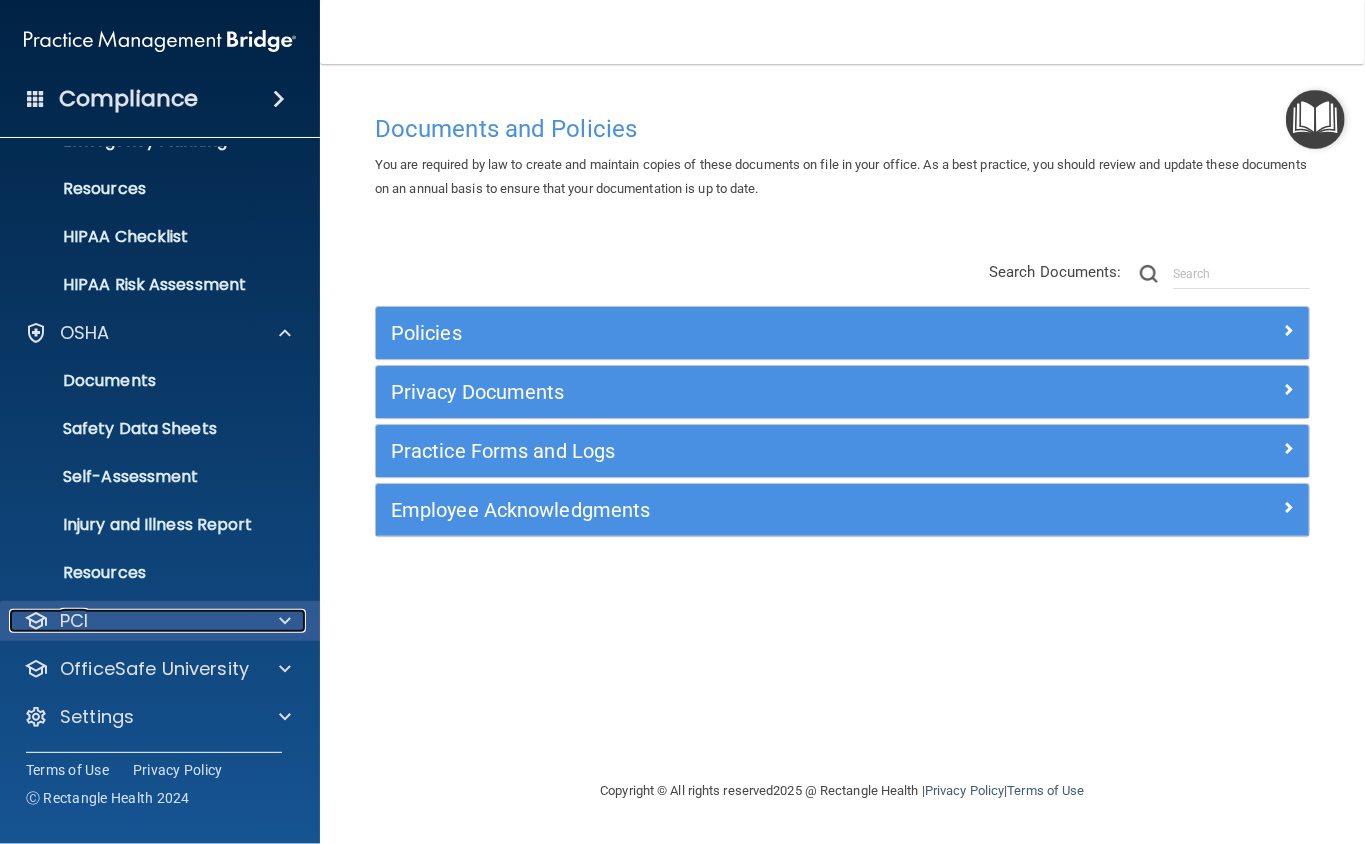 click on "PCI" at bounding box center [133, 621] 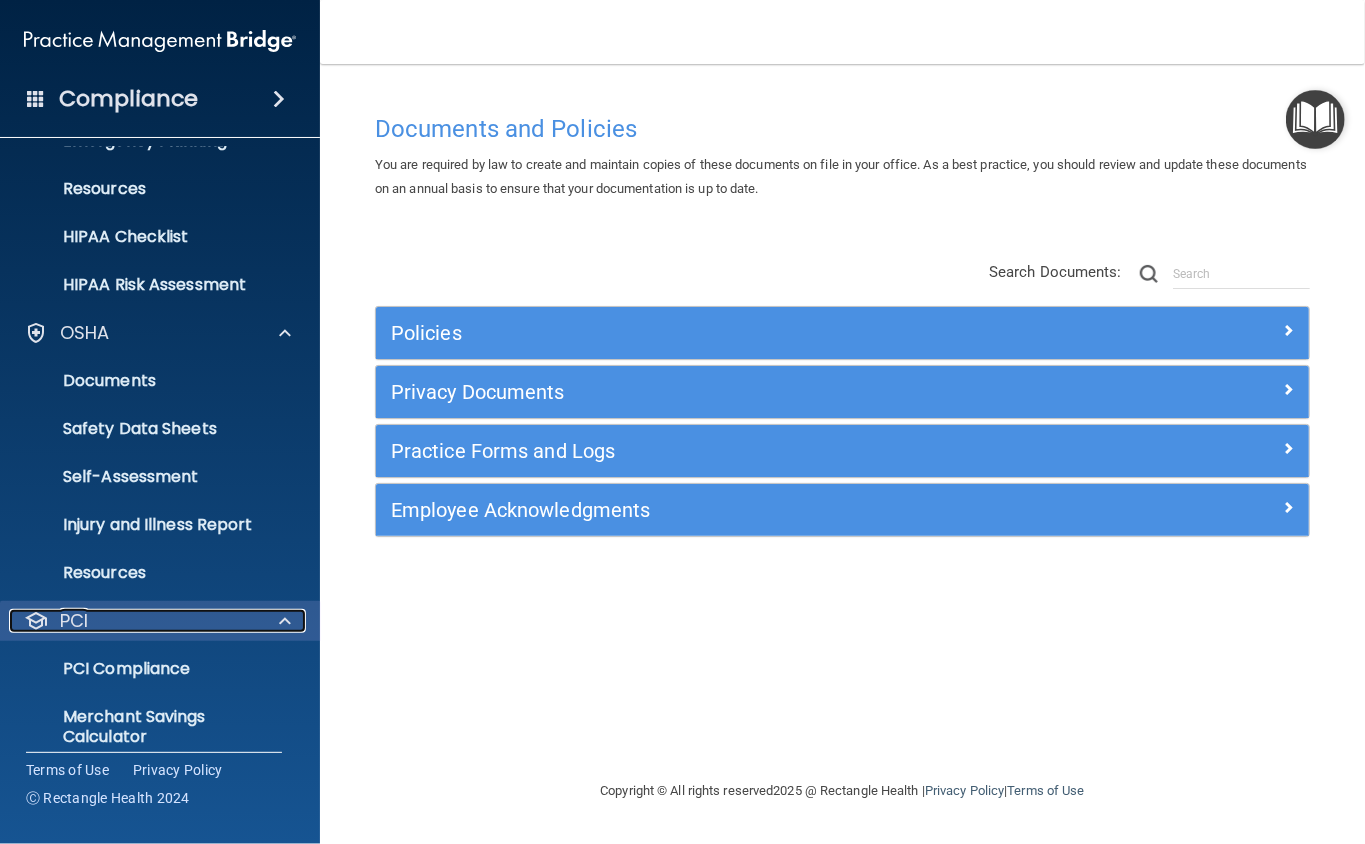 scroll, scrollTop: 341, scrollLeft: 0, axis: vertical 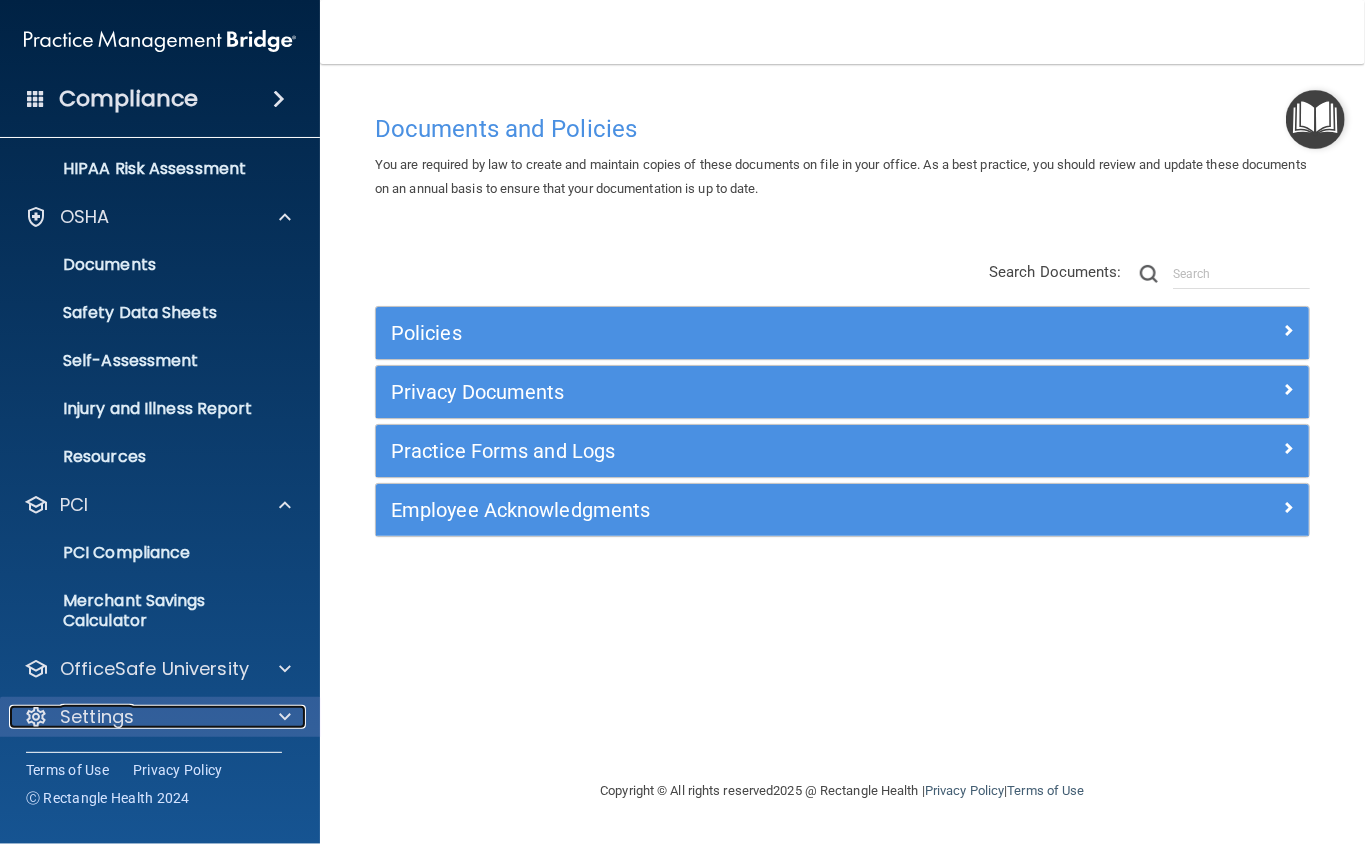 click on "Settings" at bounding box center [97, 717] 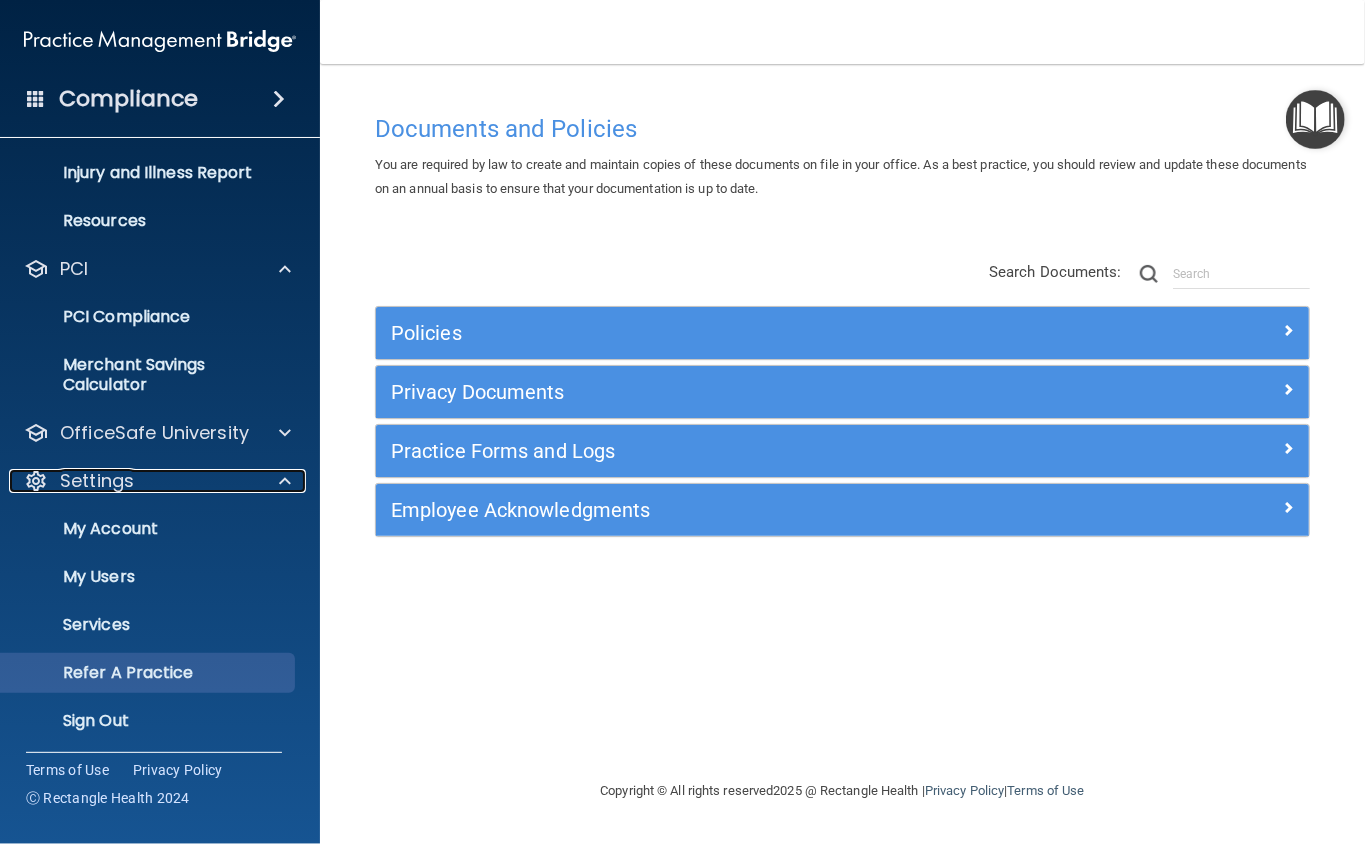 scroll, scrollTop: 581, scrollLeft: 0, axis: vertical 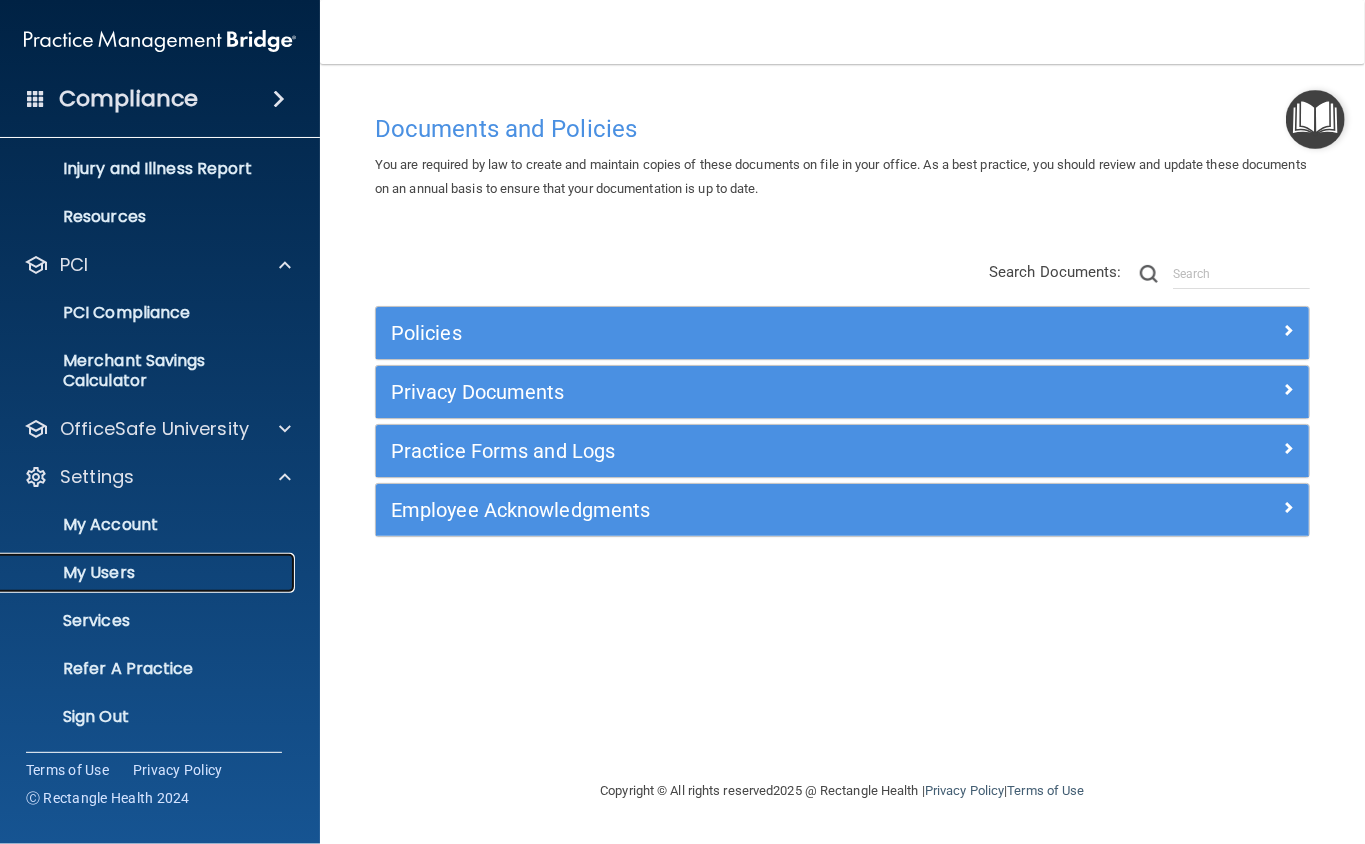 click on "My Users" at bounding box center [149, 573] 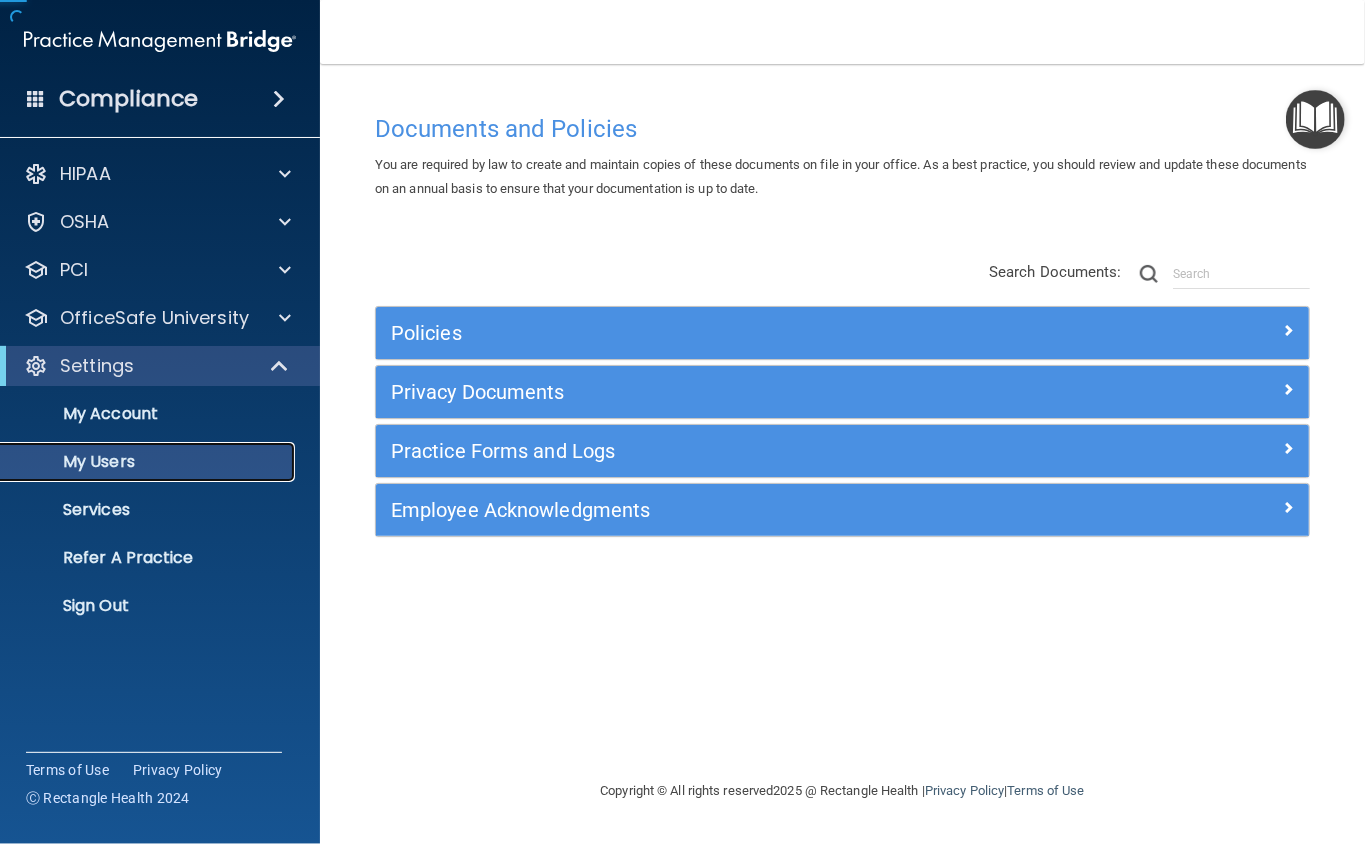 scroll, scrollTop: 0, scrollLeft: 0, axis: both 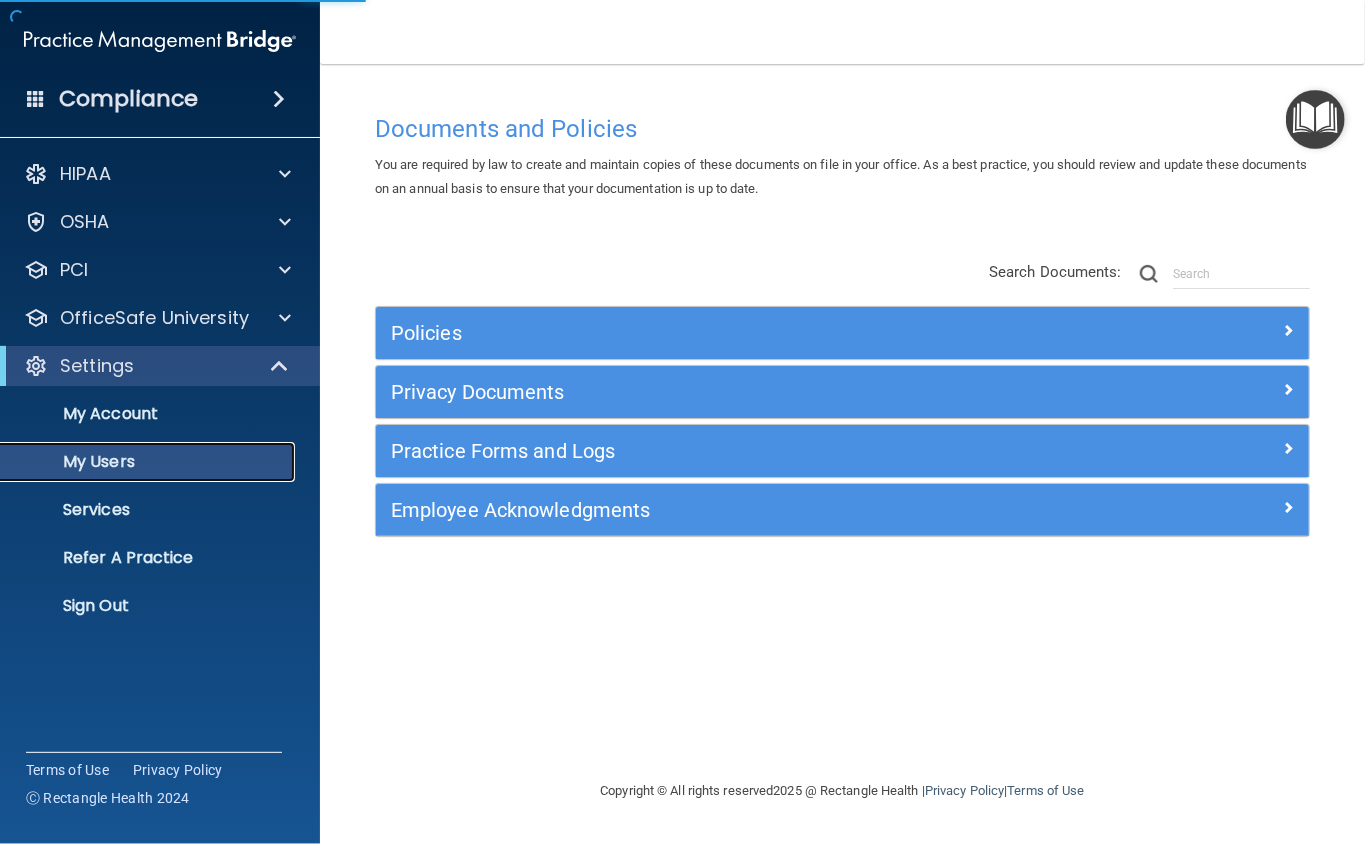 select on "20" 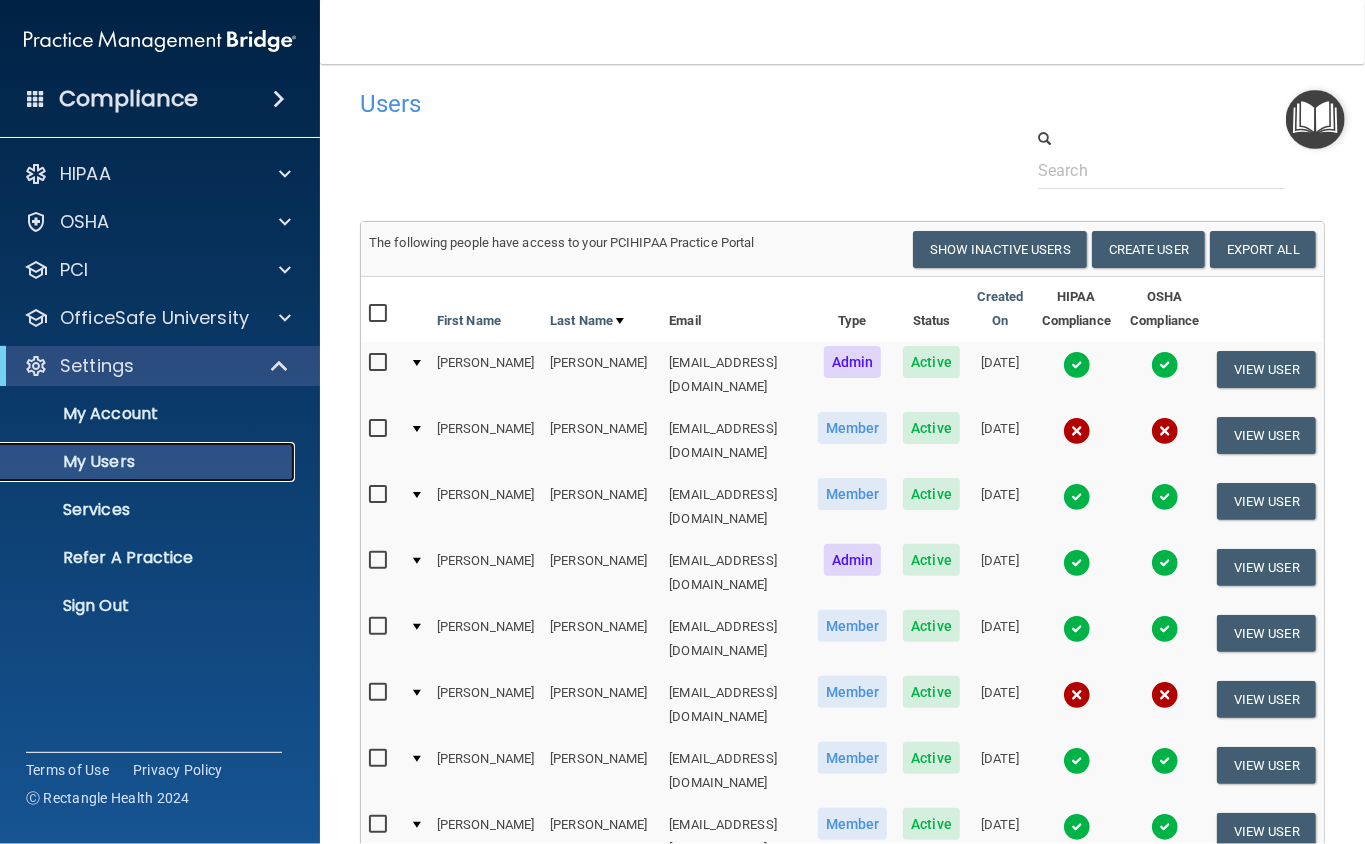 scroll, scrollTop: 0, scrollLeft: 0, axis: both 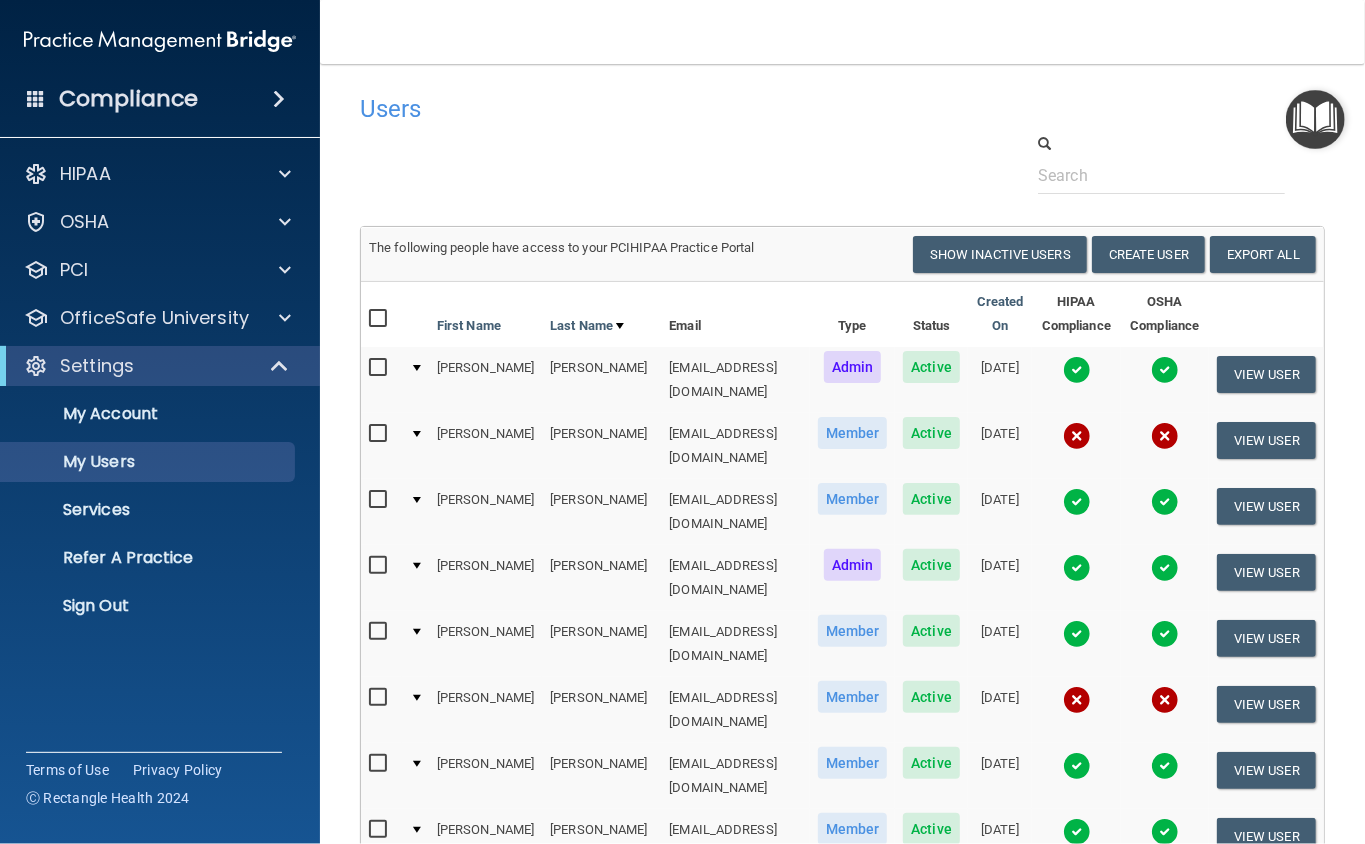 click on "Users                   Success!  New user created.  ×                 Error!  The user couldn't be created.  ×                 Success!  The user was updated.  ×                 Error!  The user was not updated.  ×                 Success!  The user was deleted.  ×                 Error!  The user was not deleted.  ×                                                                     The following people have access to your PCIHIPAA Practice Portal               Resend Invite   Export All   Create User   Show Inactive Users                                        First Name            Last Name         Email  Type  Status     Created On         HIPAA Compliance  OSHA Compliance                         [PERSON_NAME]  [EMAIL_ADDRESS][DOMAIN_NAME]    Admin            Active    [DATE]                  View User                        [PERSON_NAME]  [EMAIL_ADDRESS][DOMAIN_NAME]      Member          Active    [DATE]                  View User                        [PERSON_NAME]      Member" at bounding box center (842, 828) 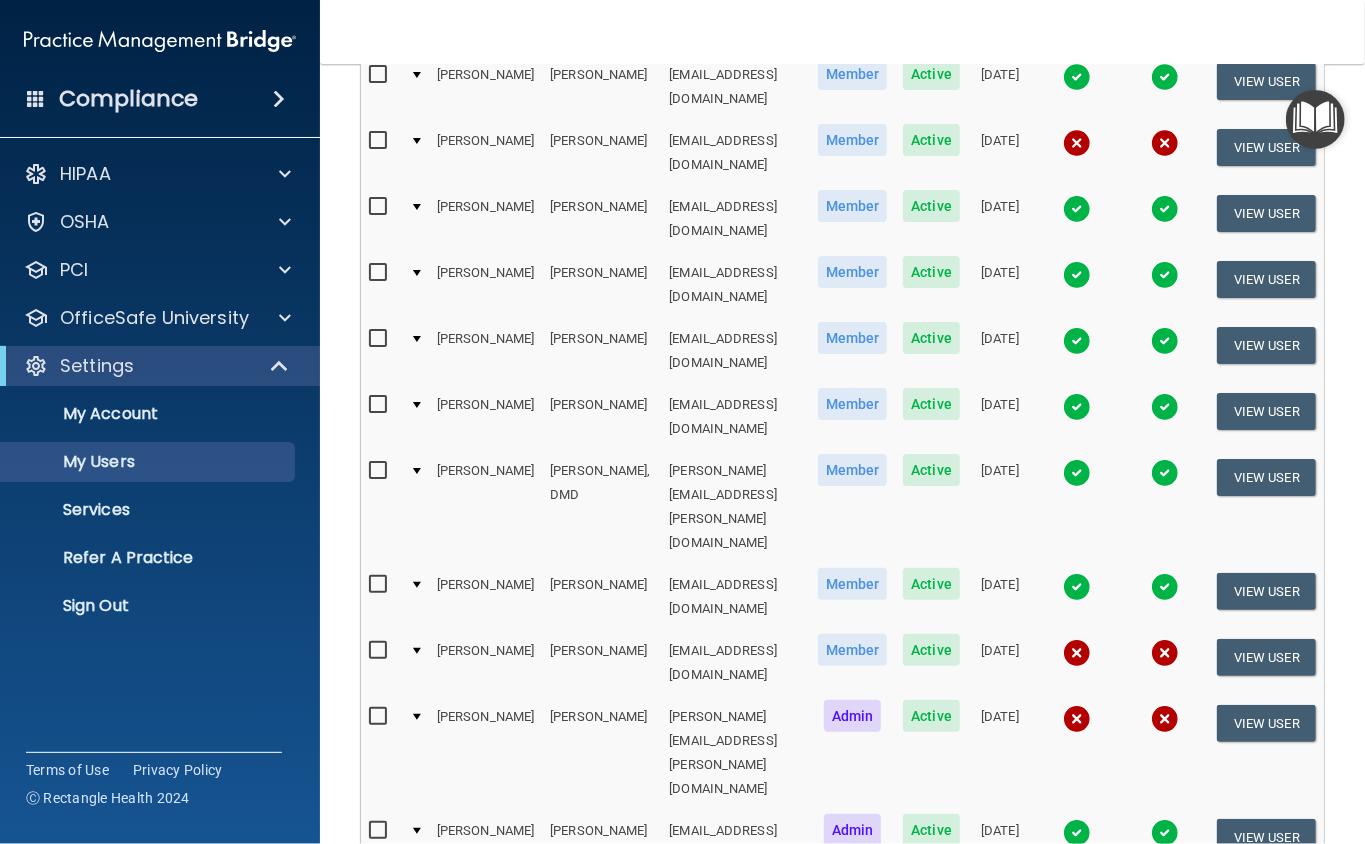 scroll, scrollTop: 616, scrollLeft: 0, axis: vertical 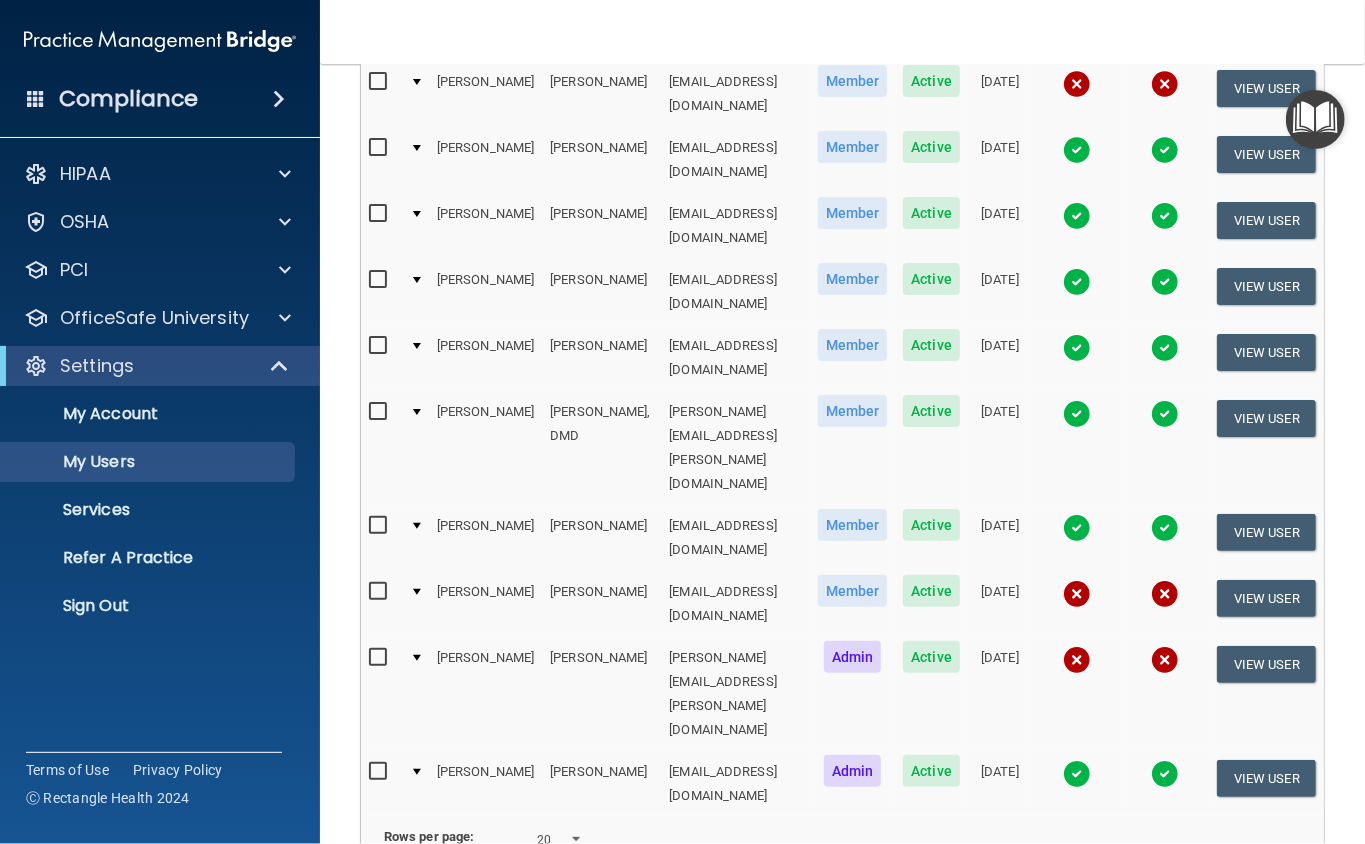 drag, startPoint x: 957, startPoint y: 452, endPoint x: 1350, endPoint y: 410, distance: 395.2379 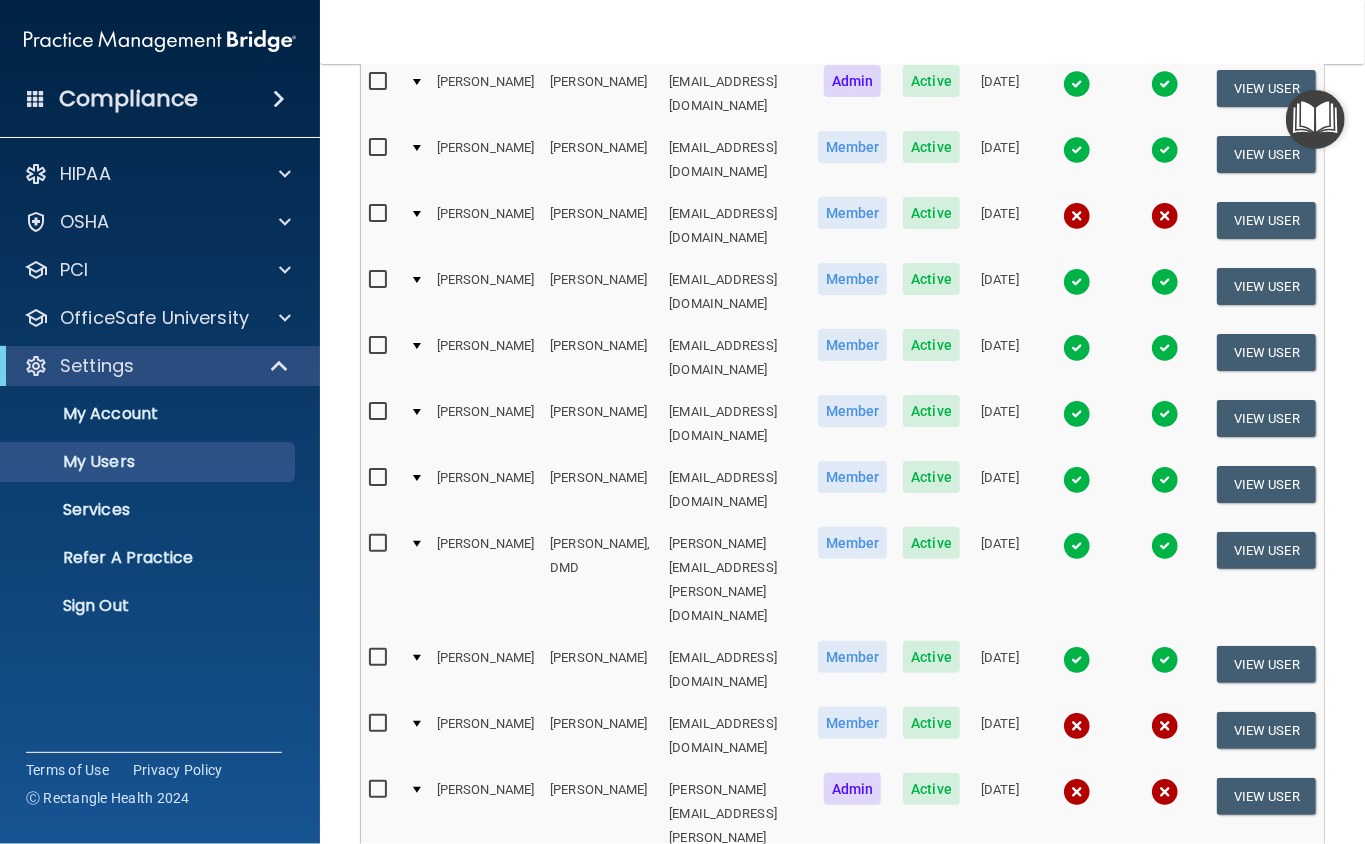 scroll, scrollTop: 482, scrollLeft: 0, axis: vertical 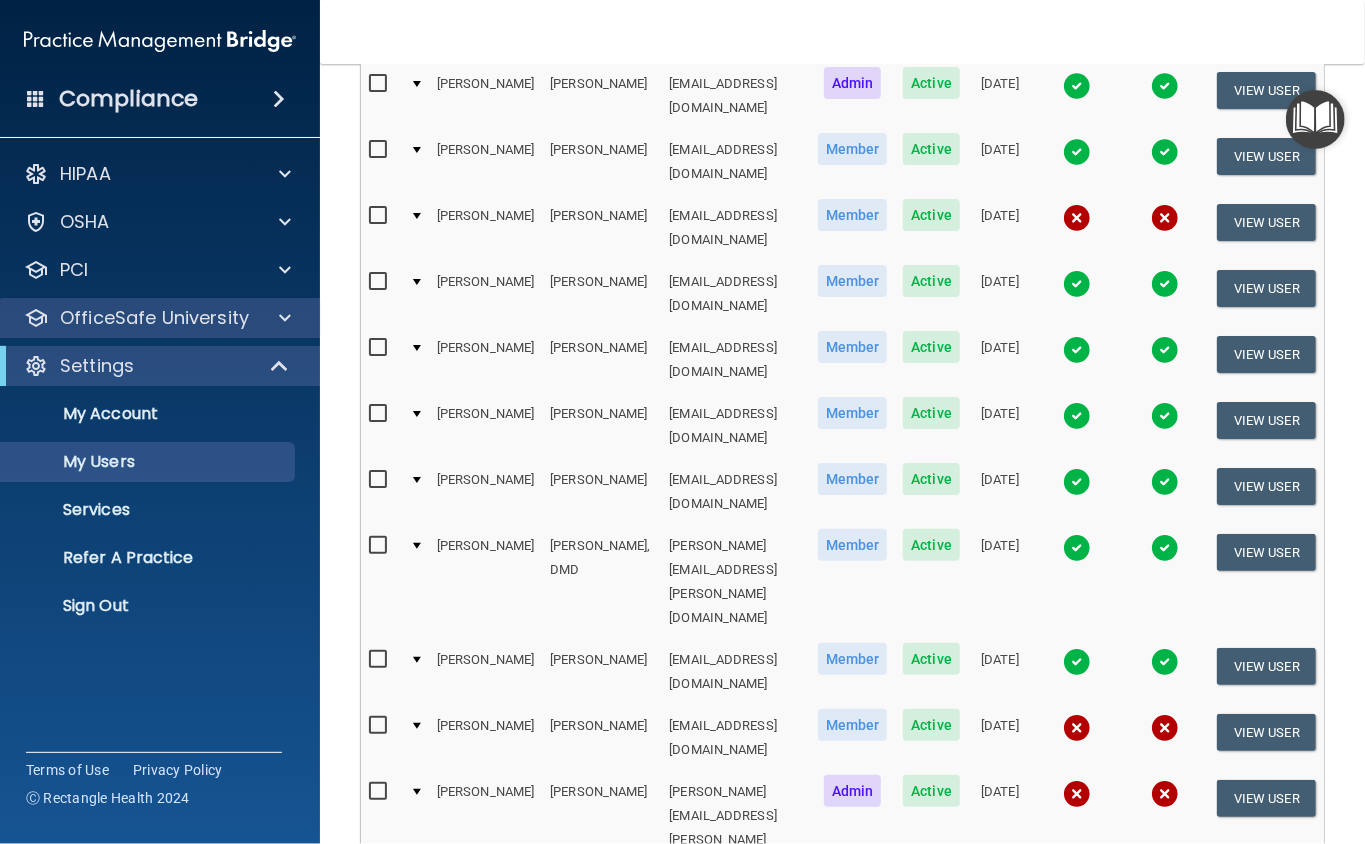 click on "OfficeSafe University" at bounding box center [160, 318] 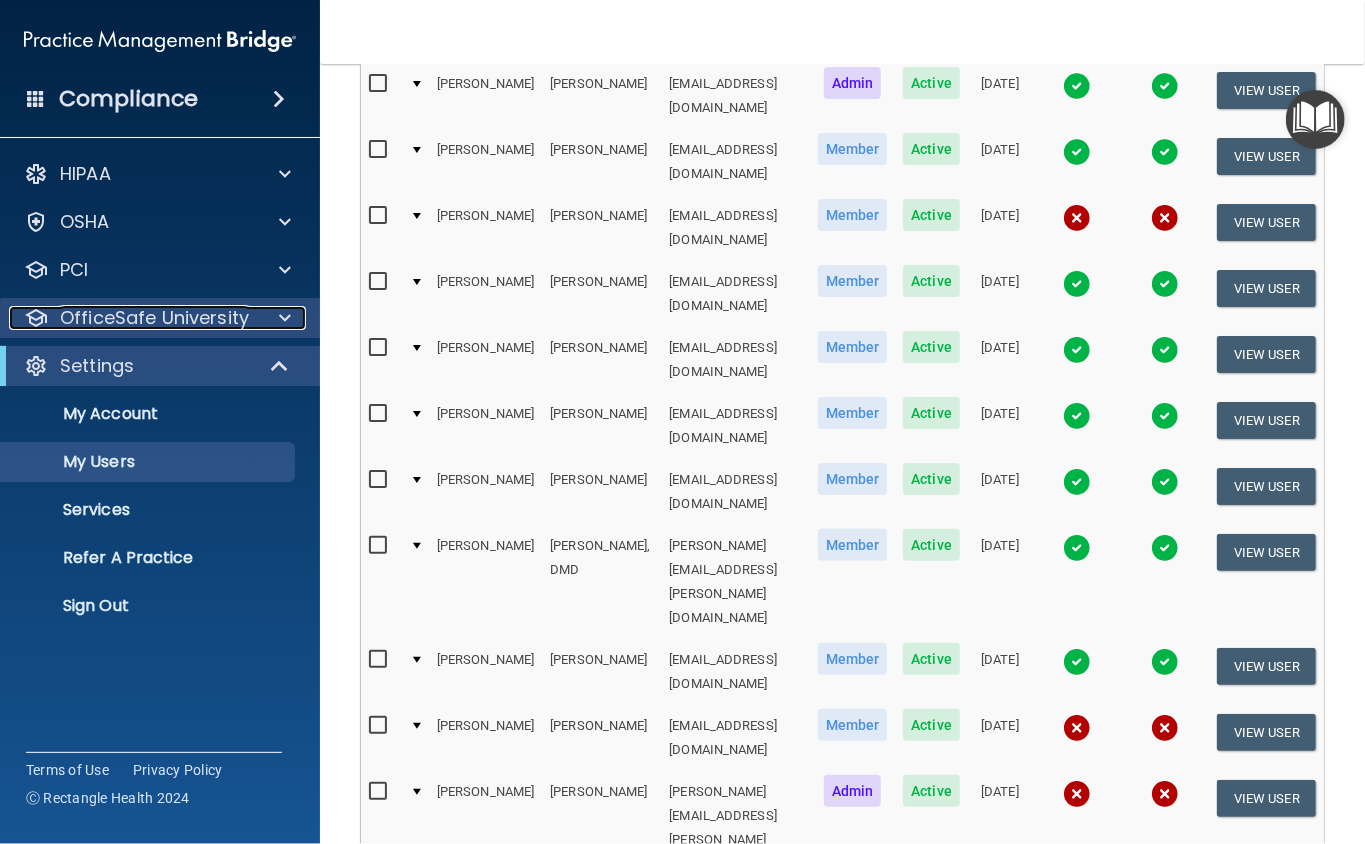click at bounding box center (285, 318) 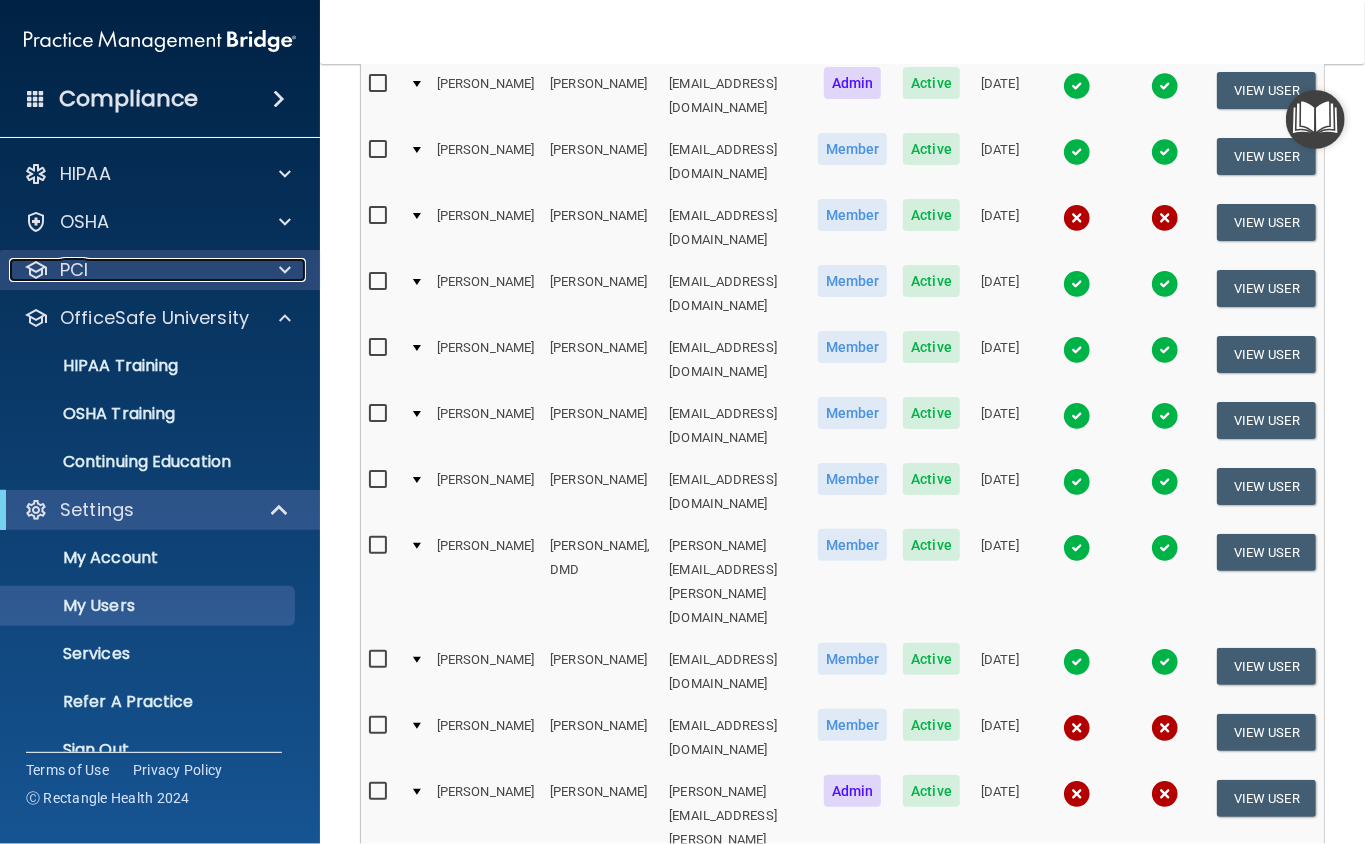 click on "PCI" at bounding box center (133, 270) 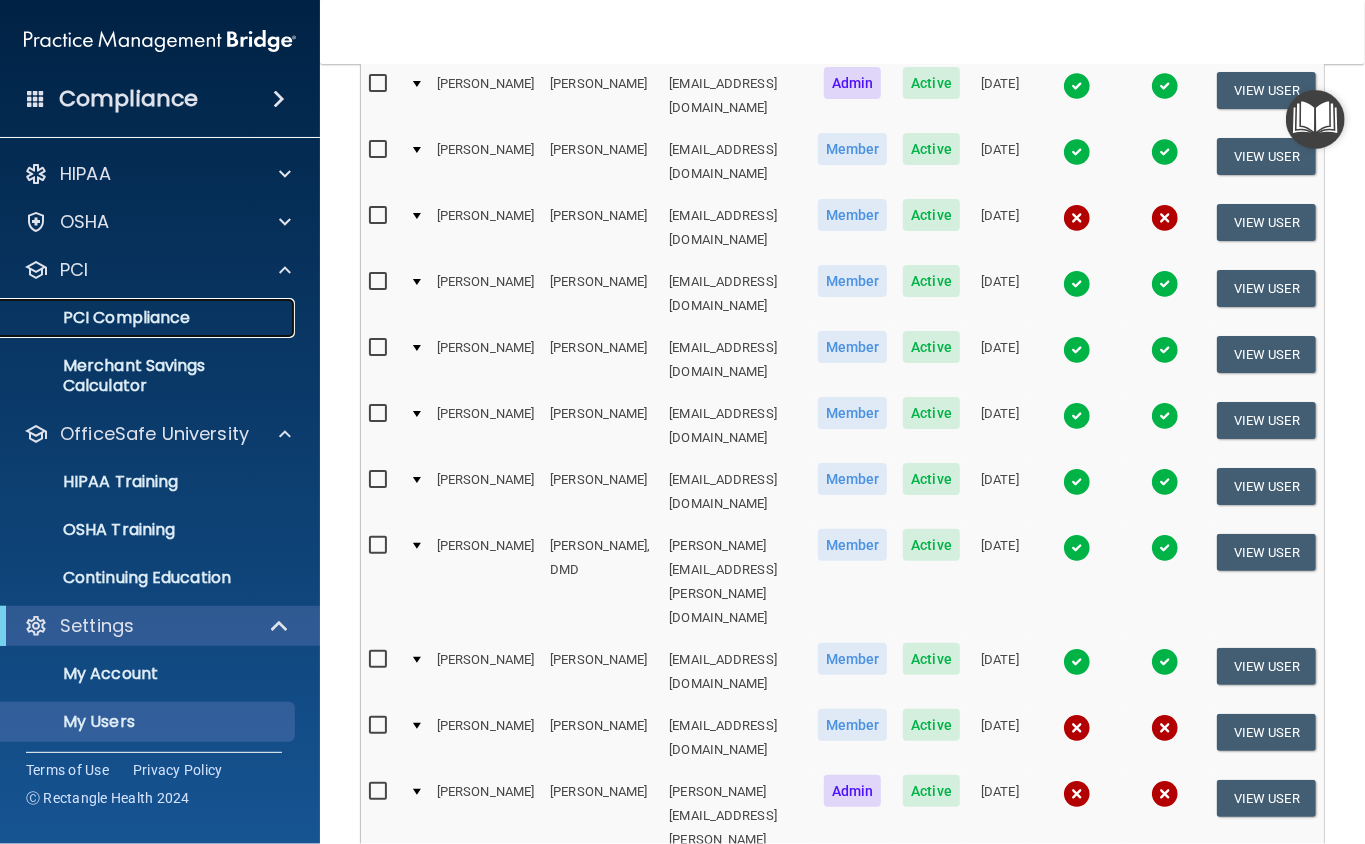 click on "PCI Compliance" at bounding box center (149, 318) 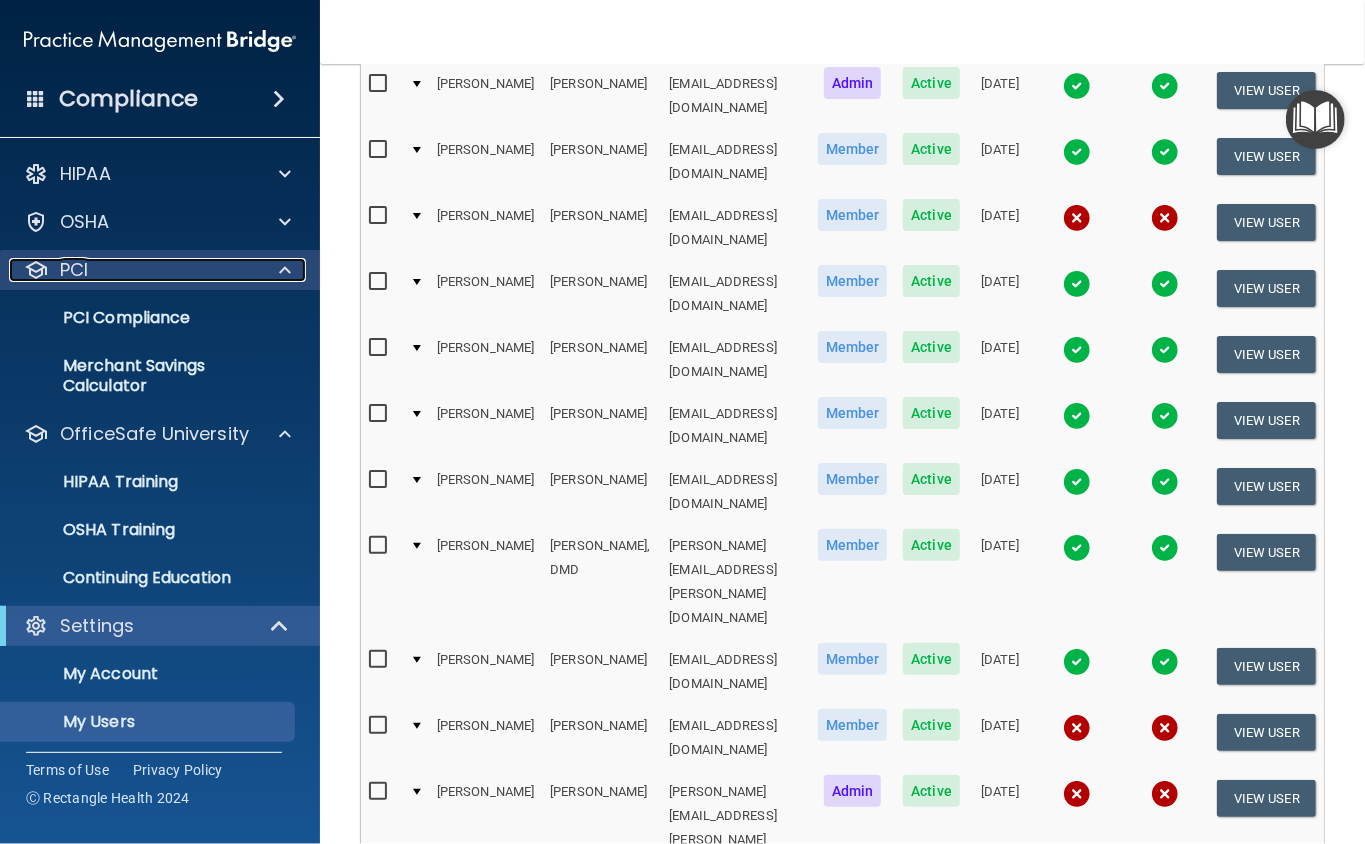 click at bounding box center (282, 270) 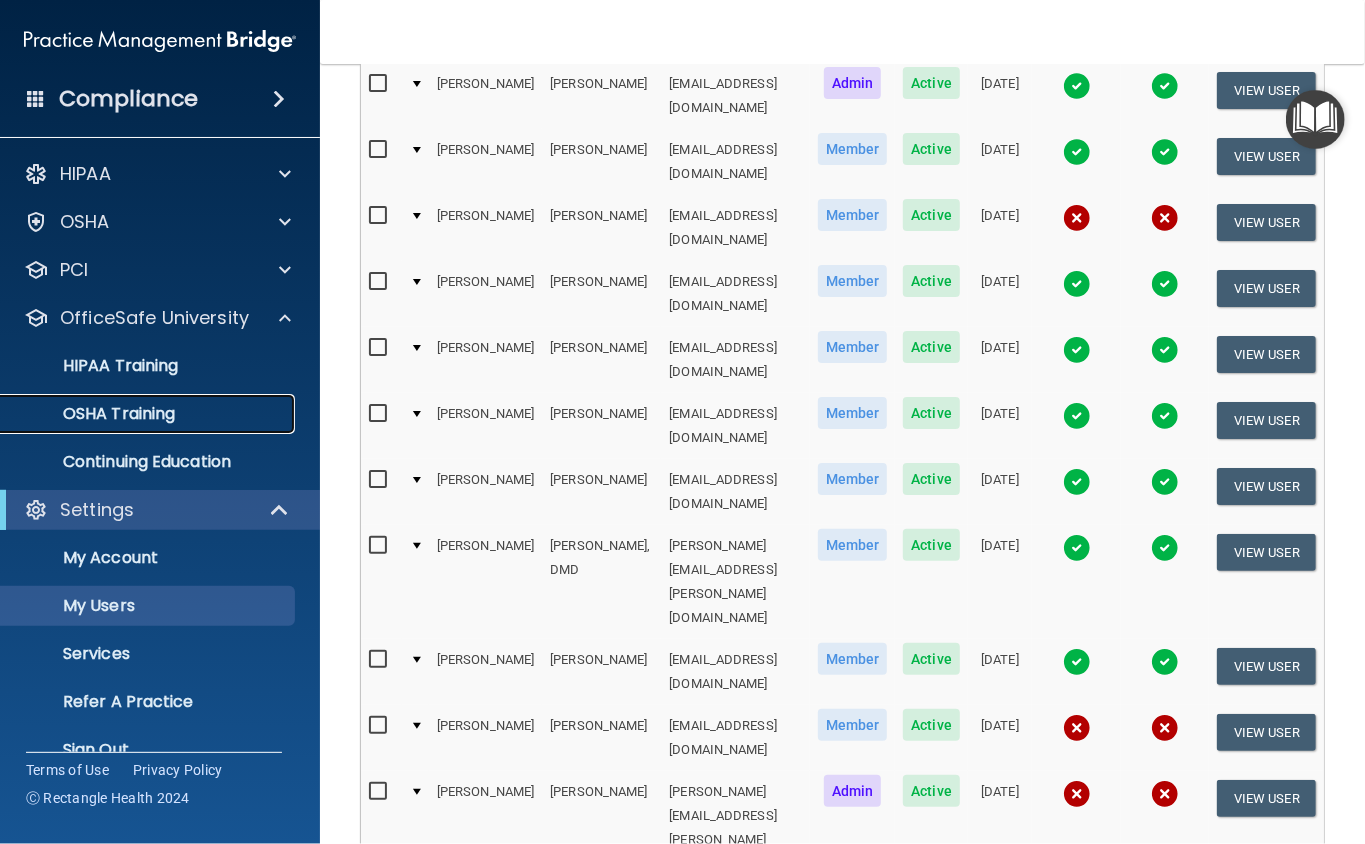 click on "OSHA Training" at bounding box center (94, 414) 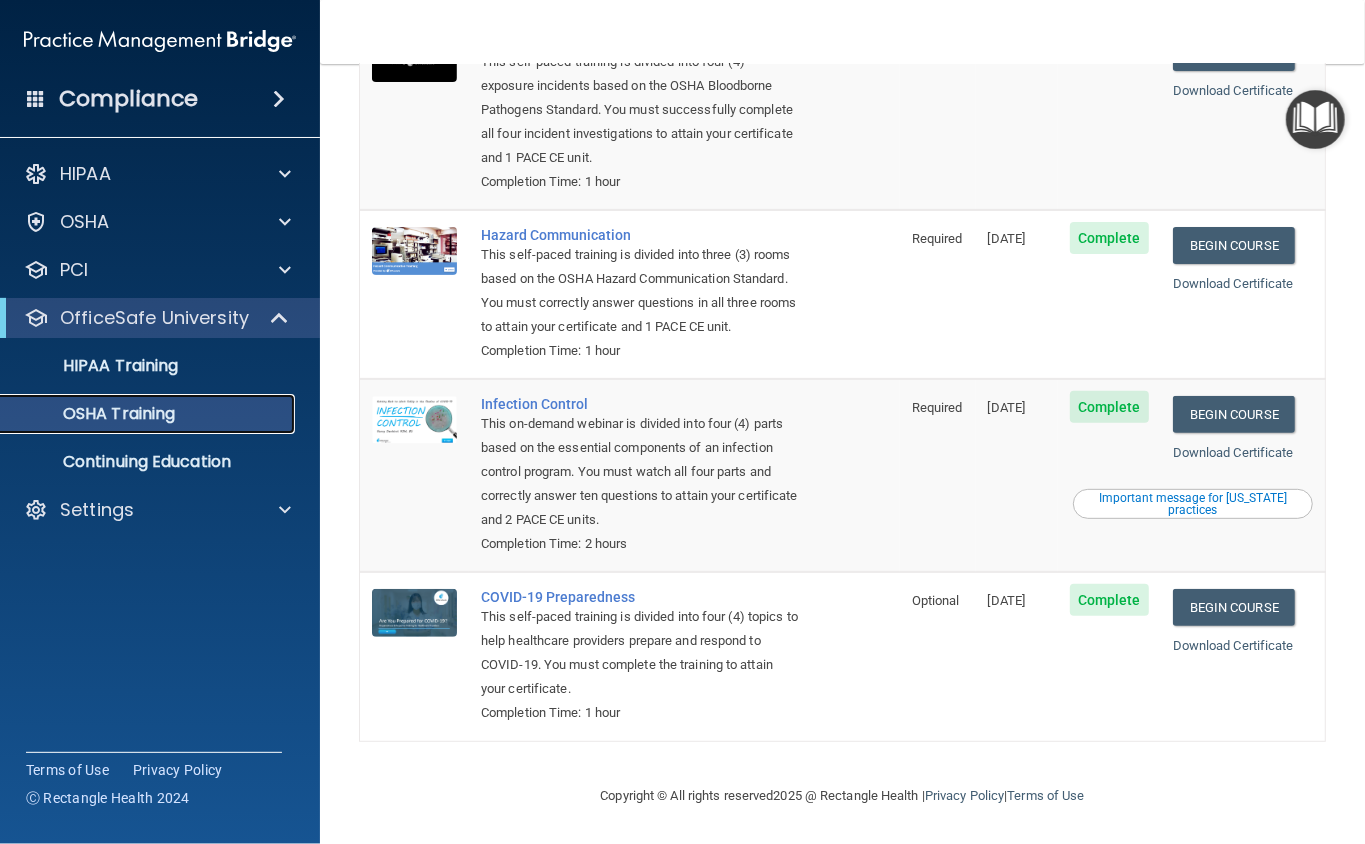 scroll, scrollTop: 261, scrollLeft: 0, axis: vertical 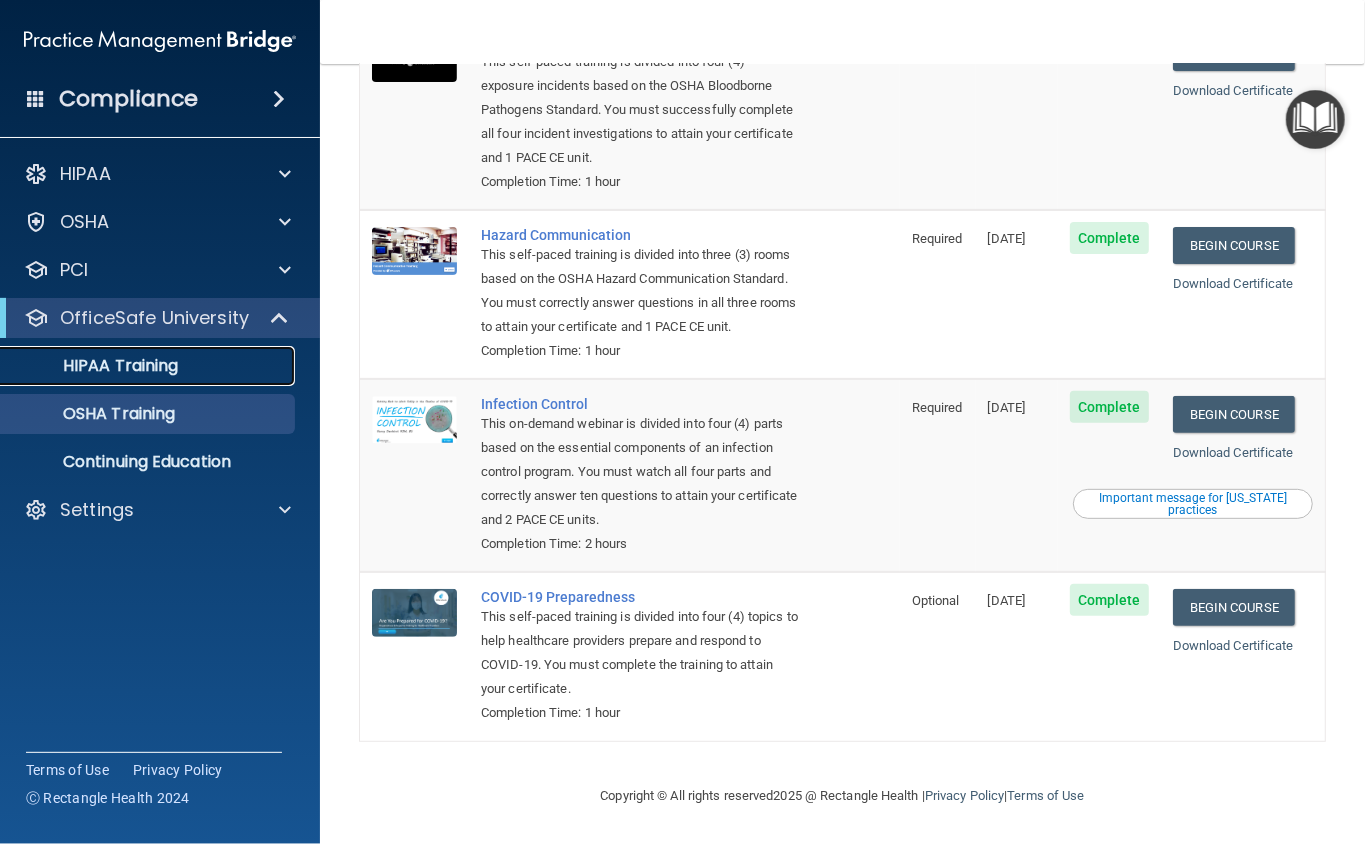 click on "HIPAA Training" at bounding box center (95, 366) 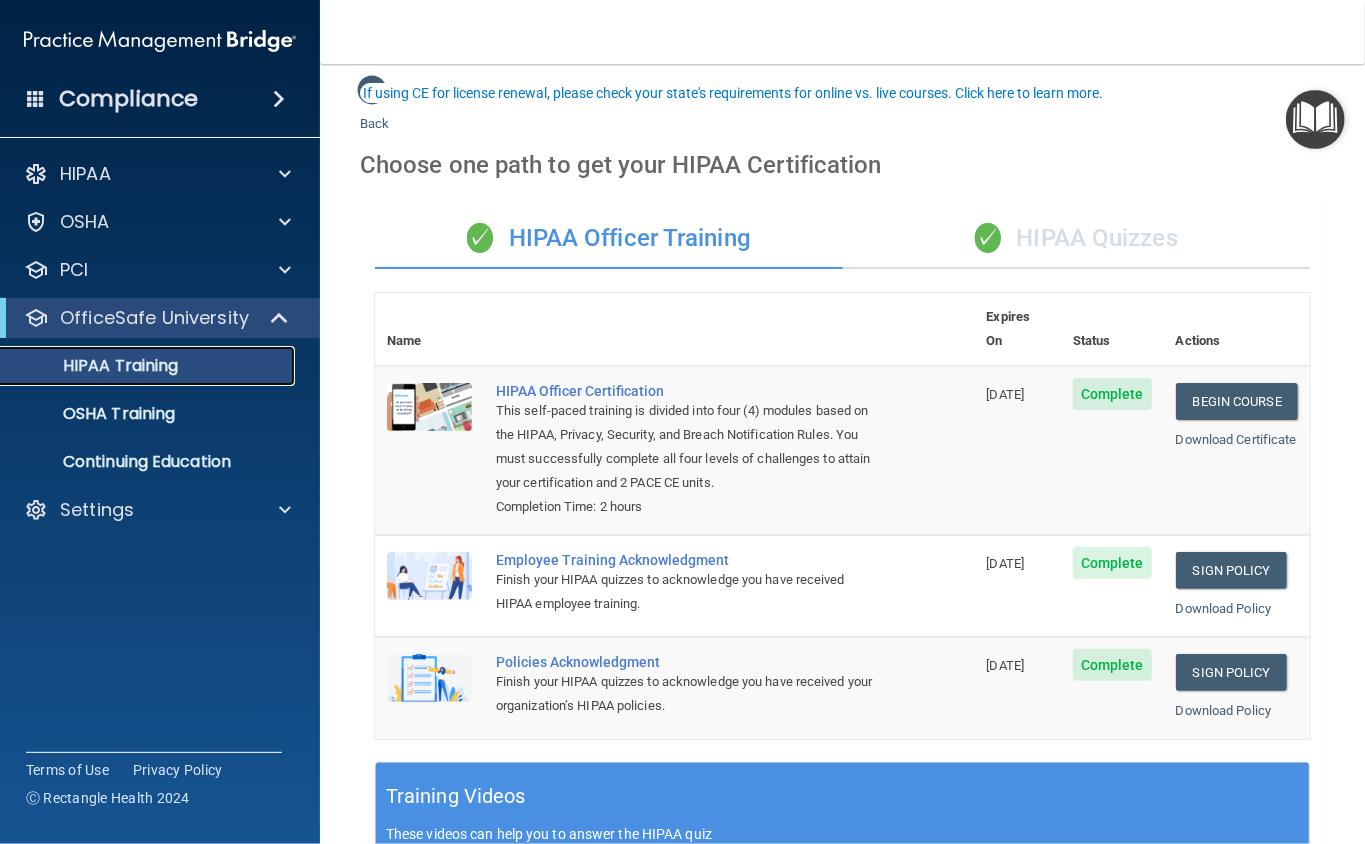 scroll, scrollTop: 0, scrollLeft: 0, axis: both 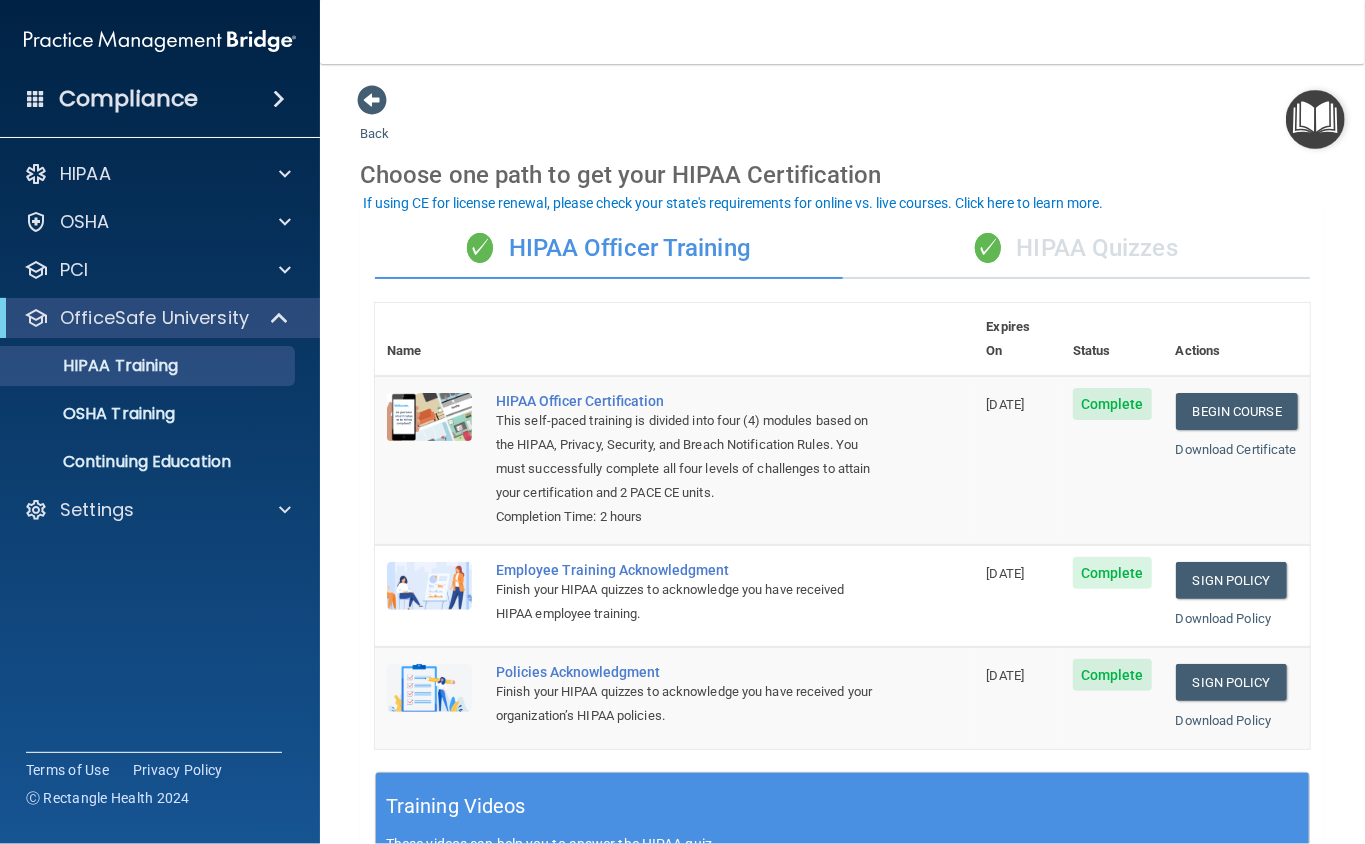 click on "✓   HIPAA Quizzes" at bounding box center (1077, 249) 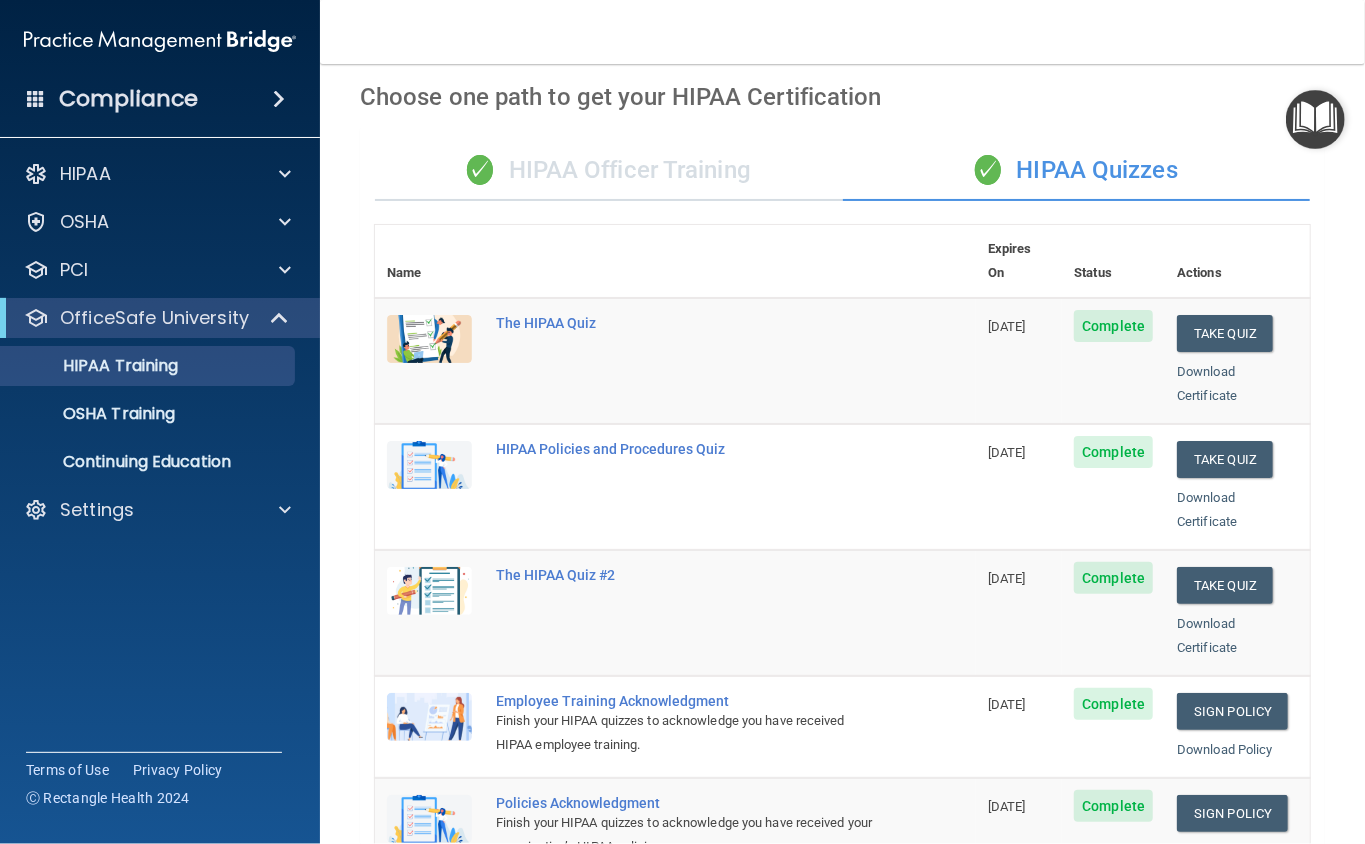 scroll, scrollTop: 69, scrollLeft: 0, axis: vertical 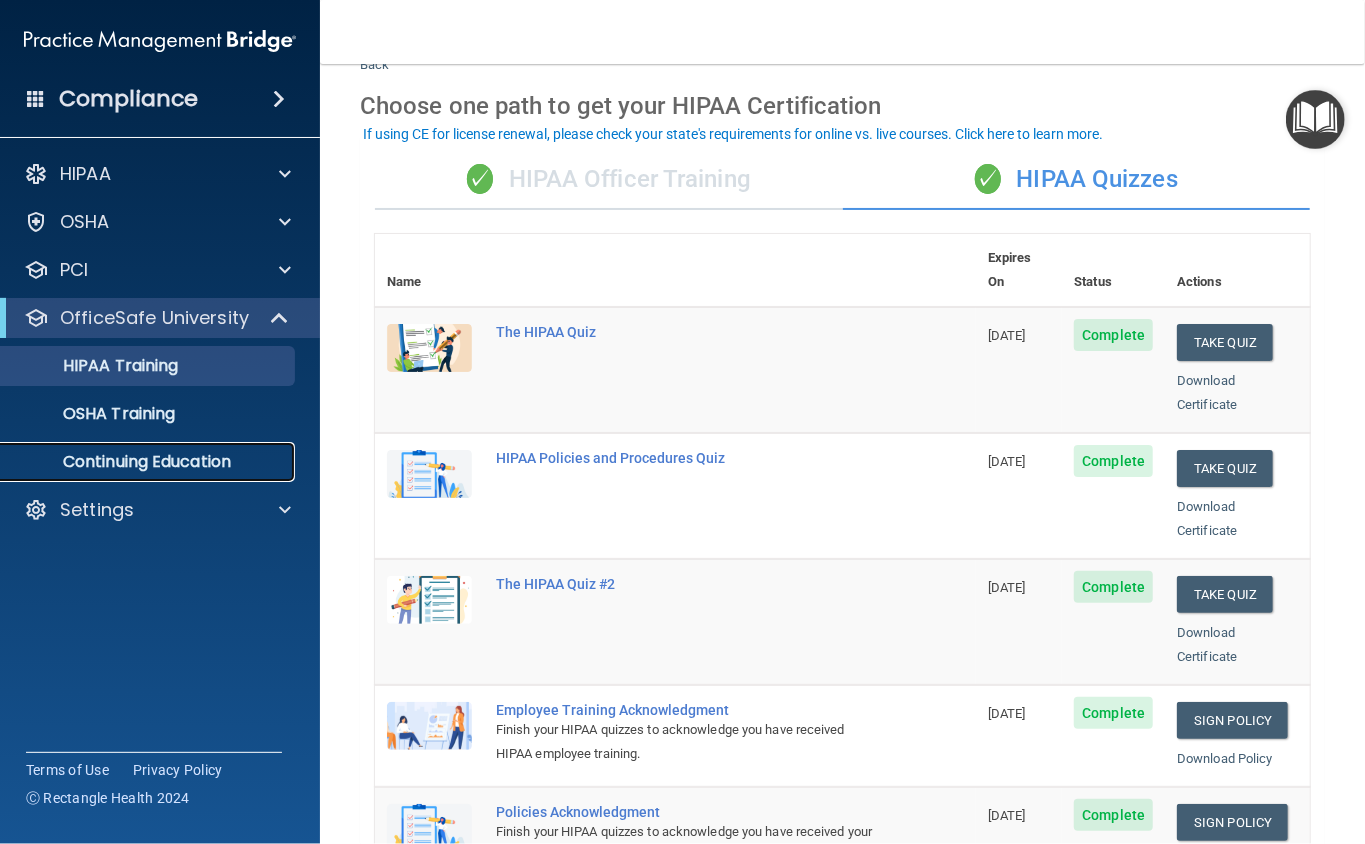 click on "Continuing Education" at bounding box center (149, 462) 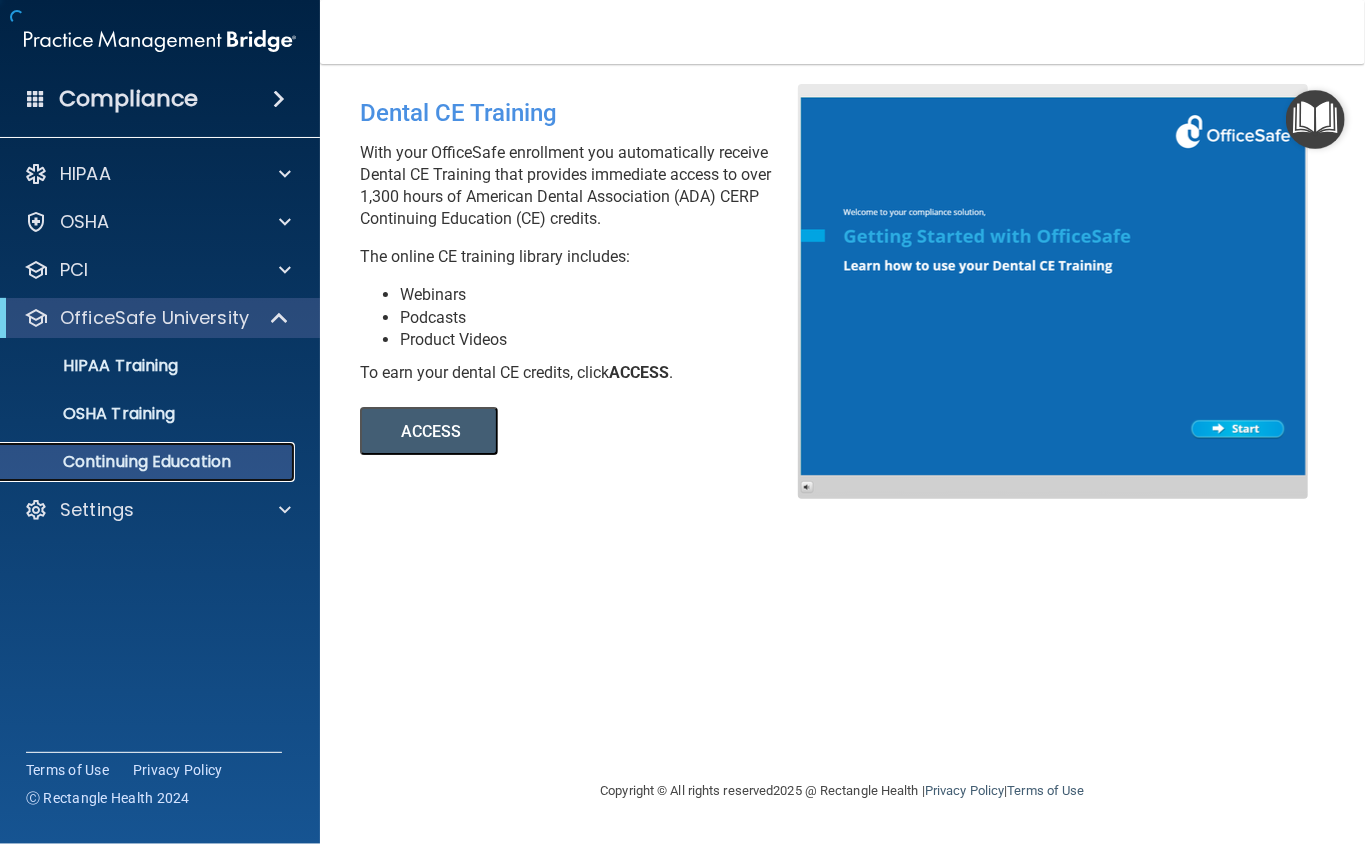 scroll, scrollTop: 0, scrollLeft: 0, axis: both 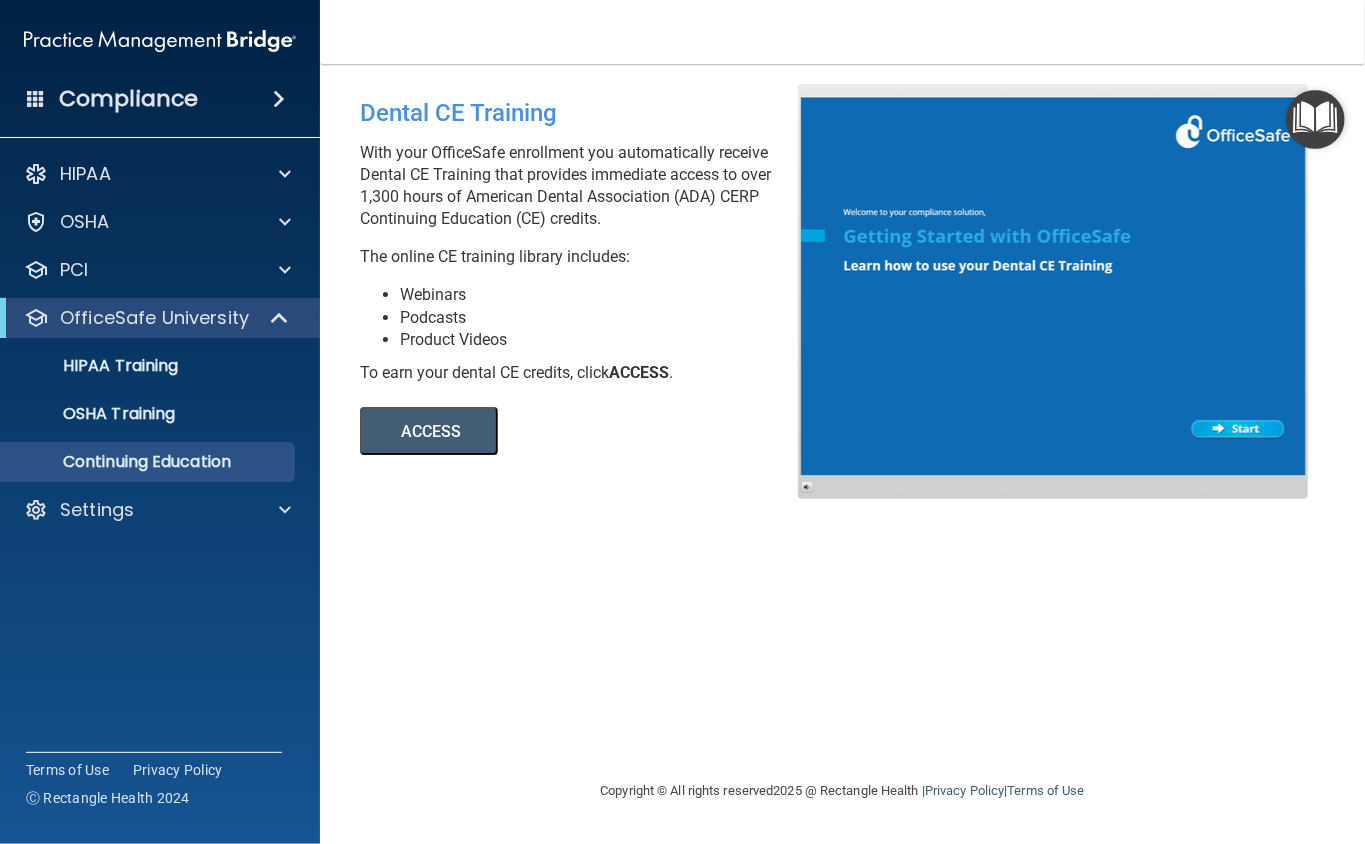 click on "ACCESS" at bounding box center [429, 431] 